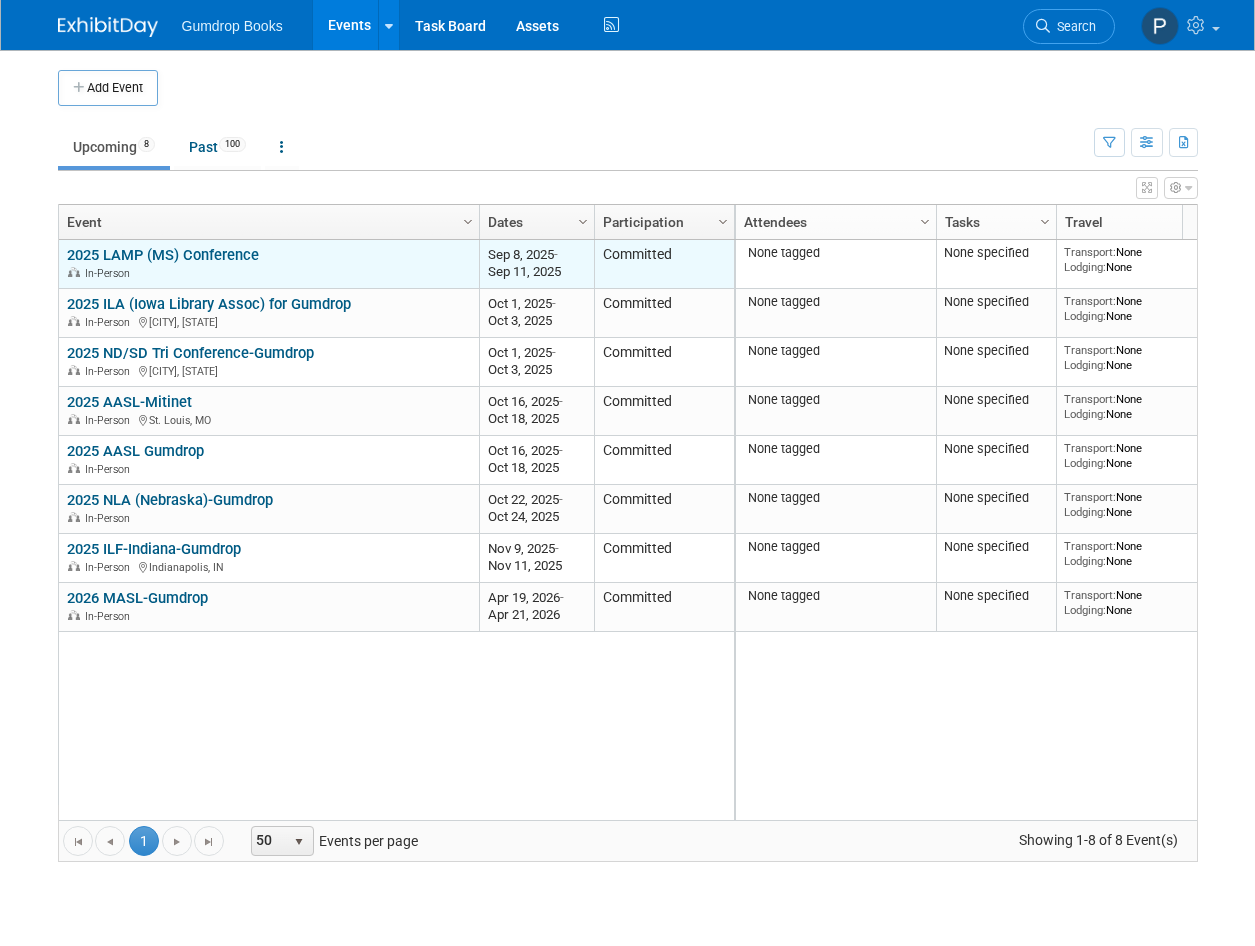 scroll, scrollTop: 0, scrollLeft: 0, axis: both 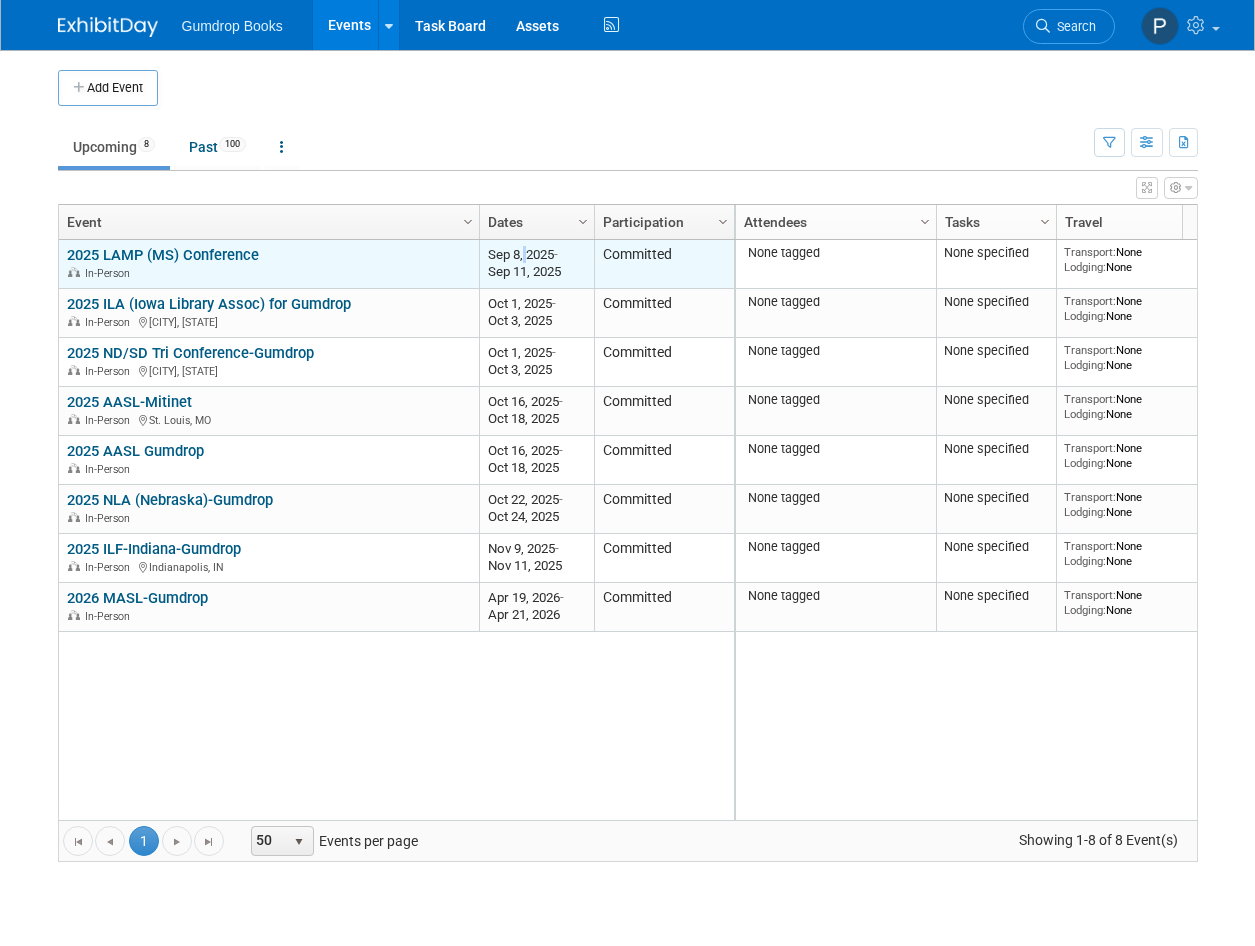 click on "Sep 8, 2025  -" at bounding box center [536, 254] 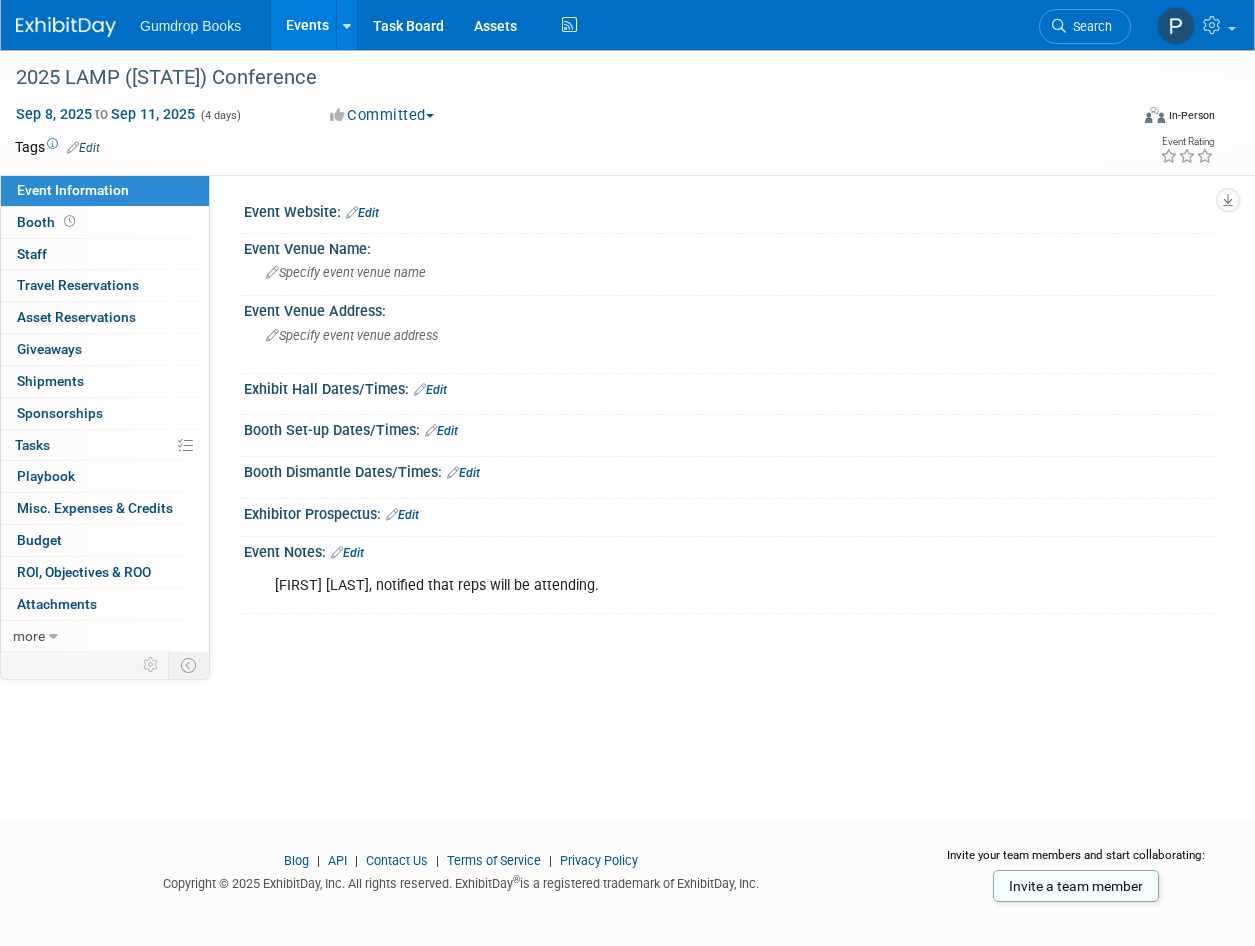 scroll, scrollTop: 0, scrollLeft: 0, axis: both 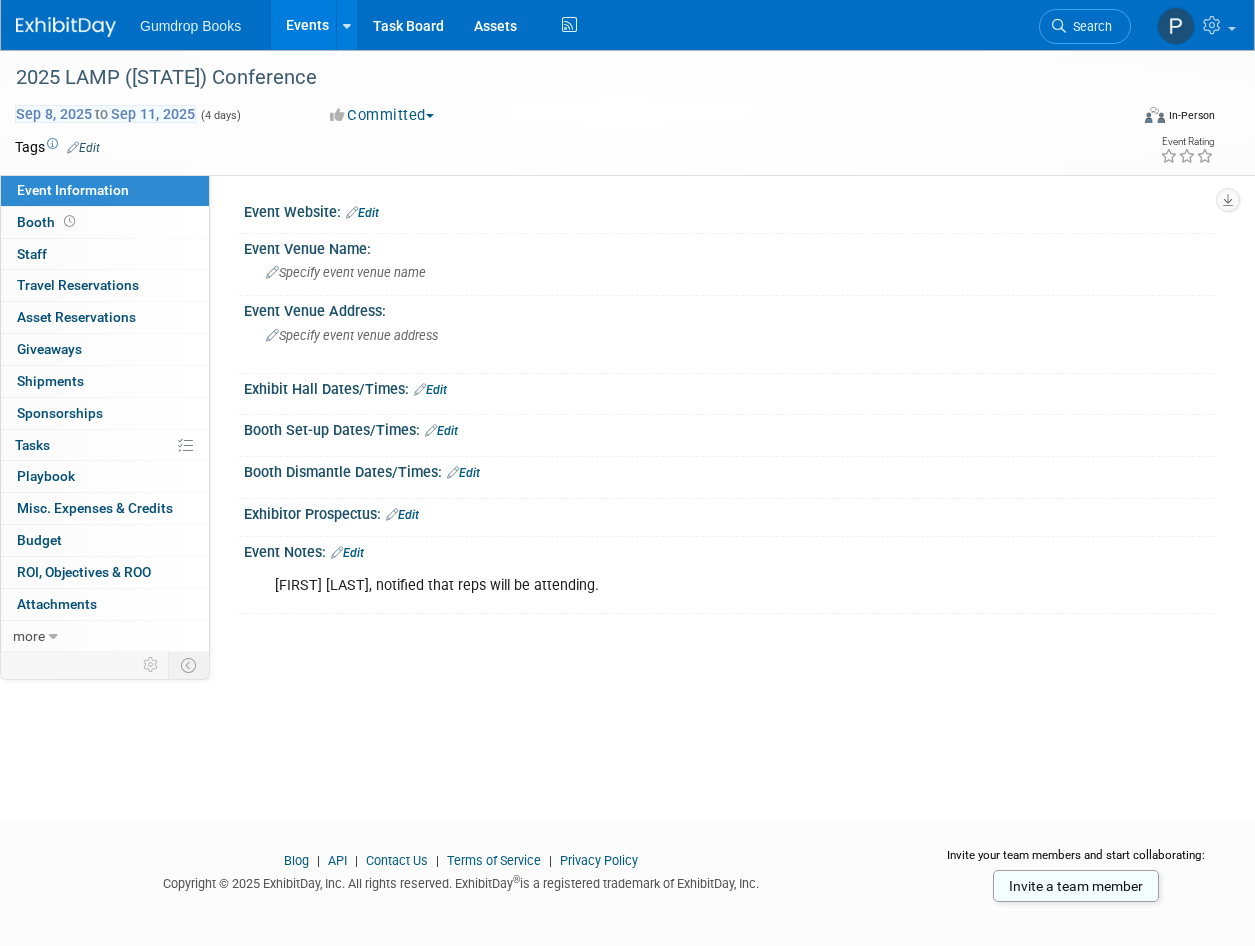 click on "[MONTH] [DAY], [YEAR]  to  [MONTH] [DAY], [YEAR]" at bounding box center (105, 114) 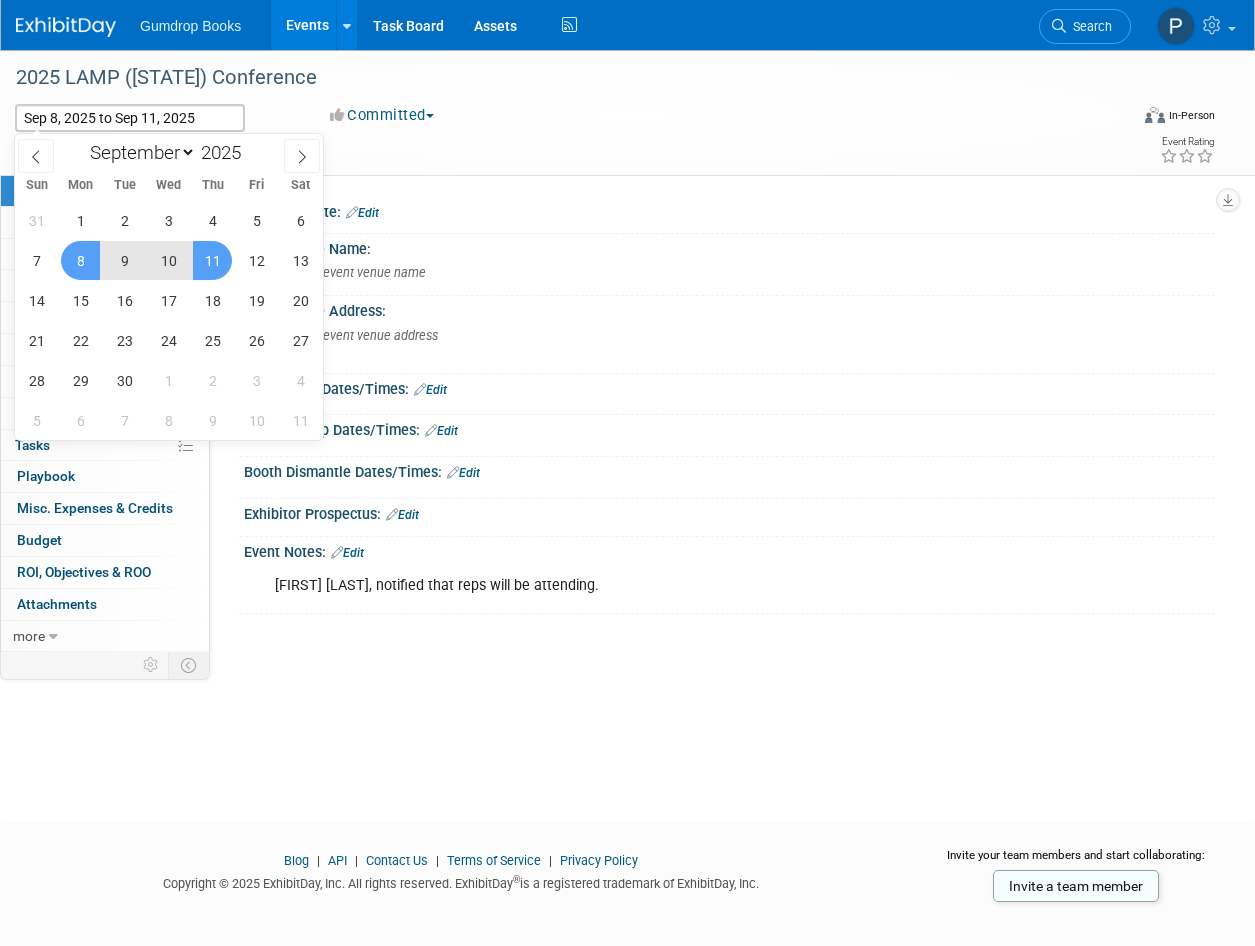 click on "10" at bounding box center [168, 260] 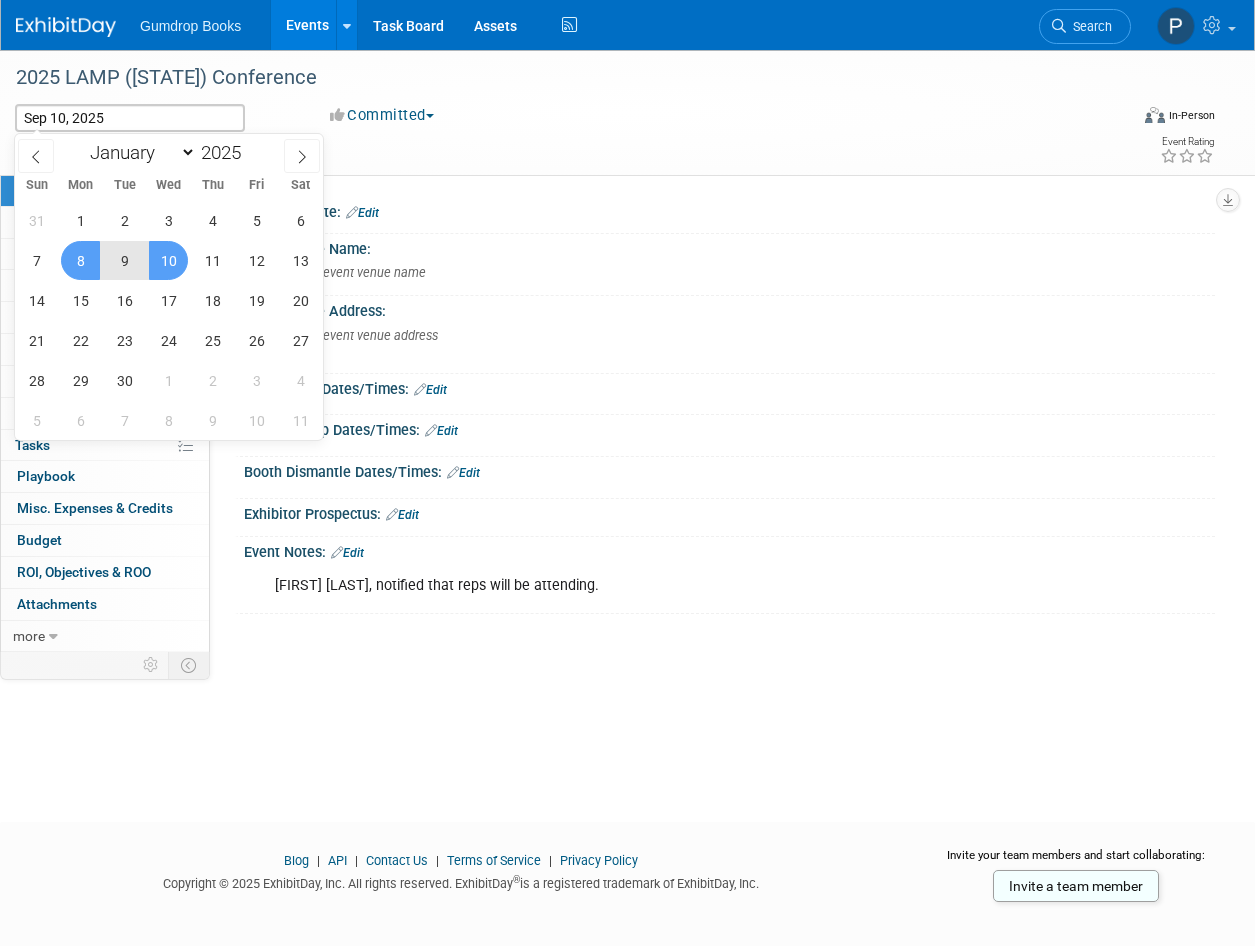 click on "8" at bounding box center [80, 260] 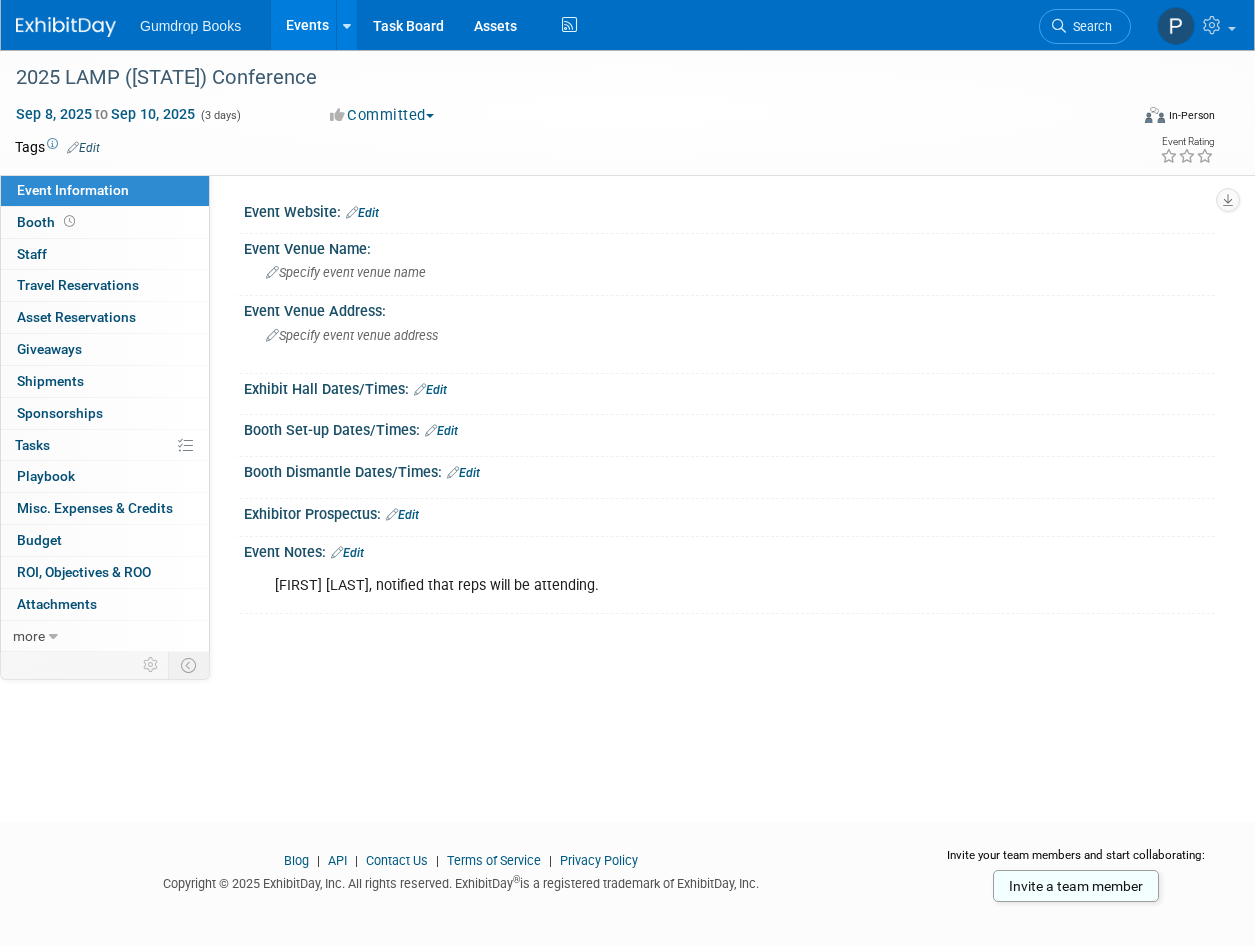 click at bounding box center (66, 27) 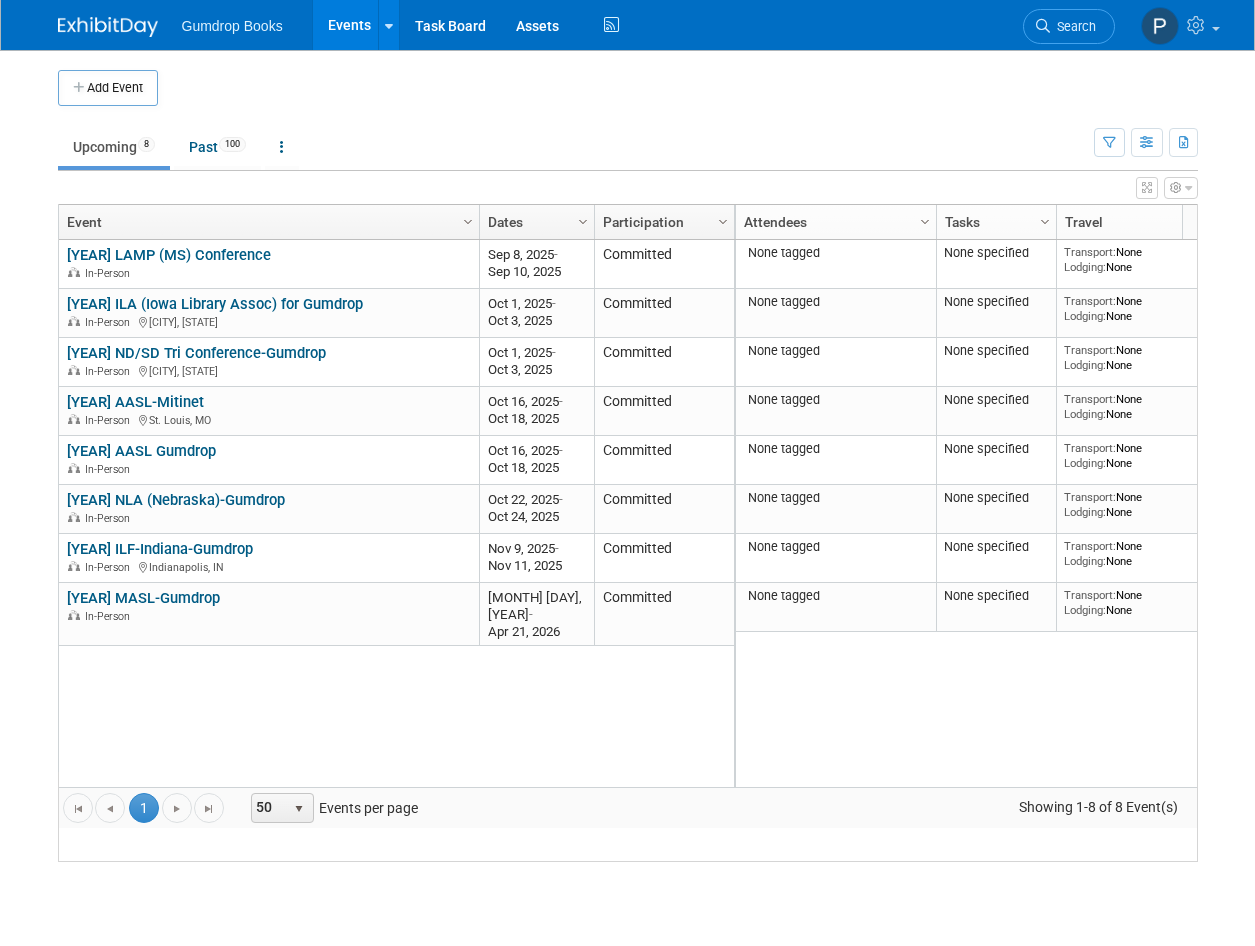 scroll, scrollTop: 0, scrollLeft: 0, axis: both 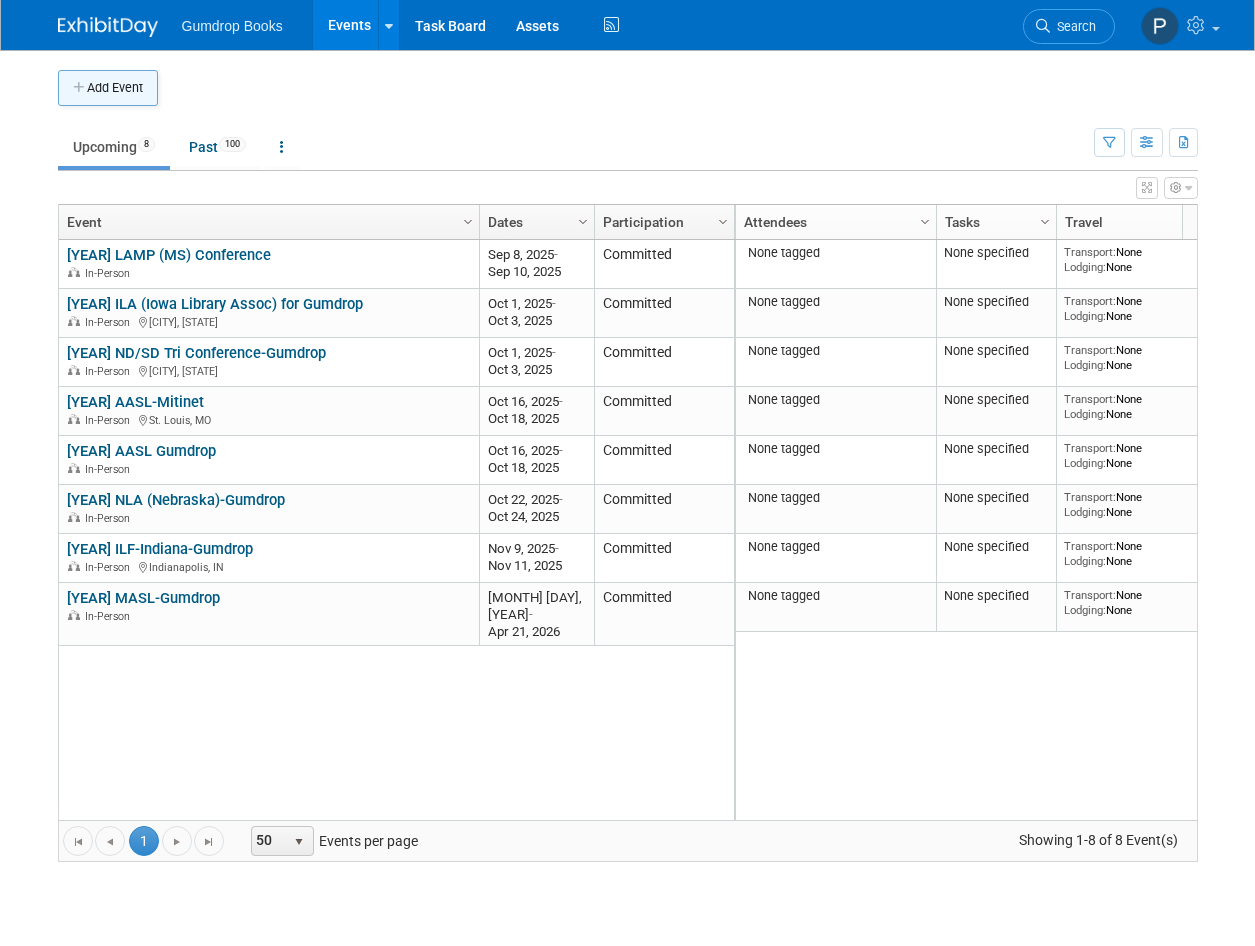 click on "Add Event" at bounding box center (108, 88) 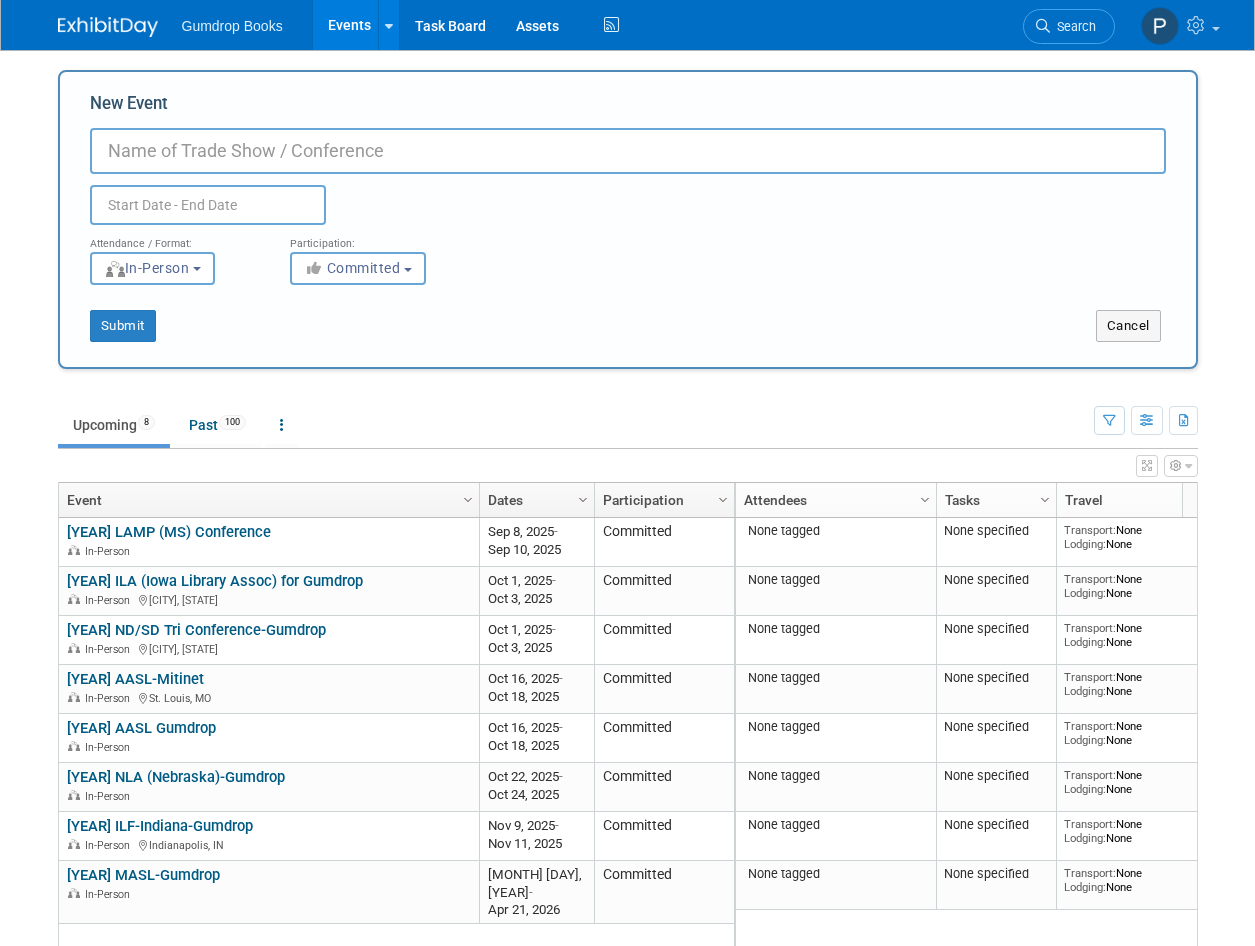 click on "New Event" at bounding box center (628, 151) 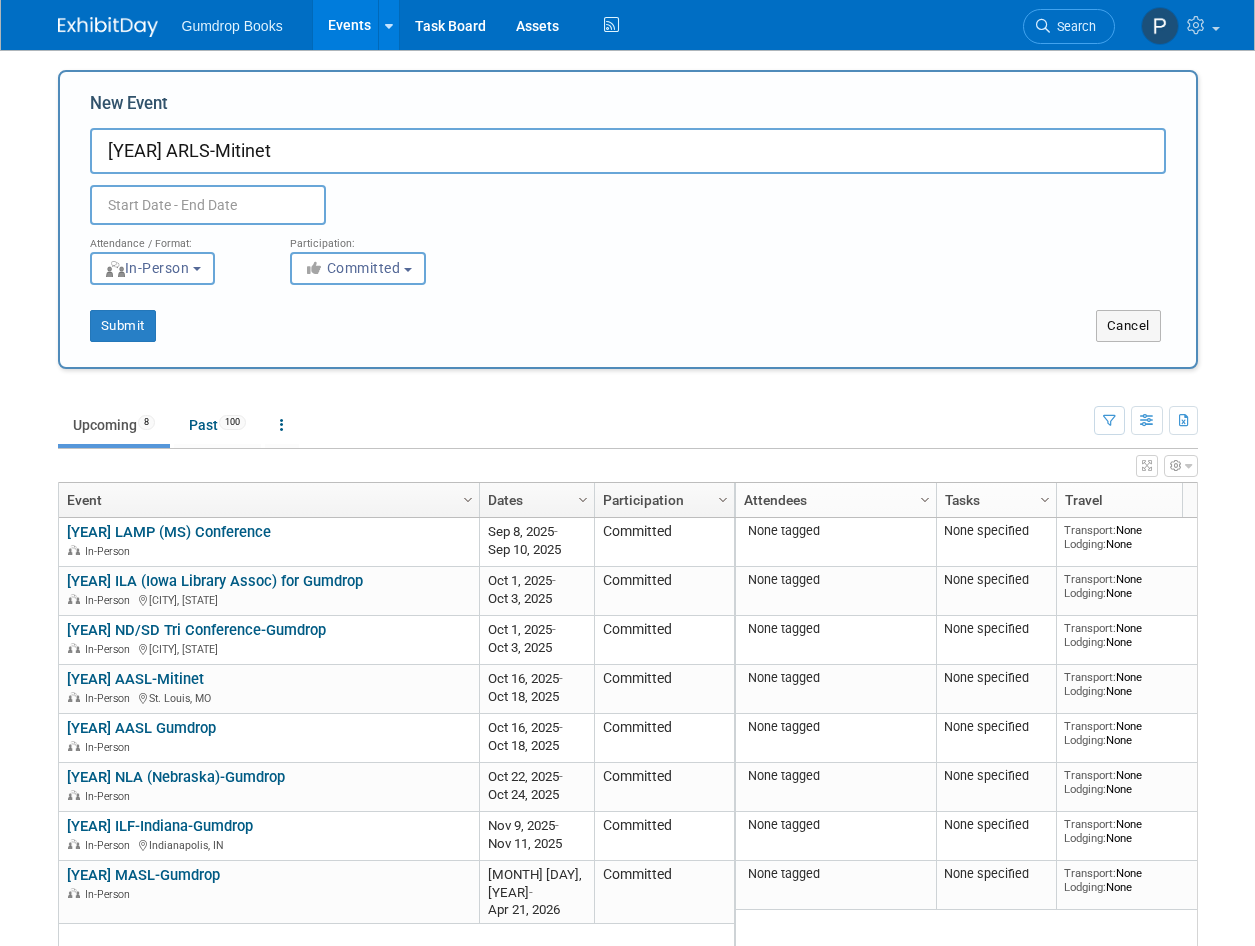 type on "2025 ARLS-Mitinet" 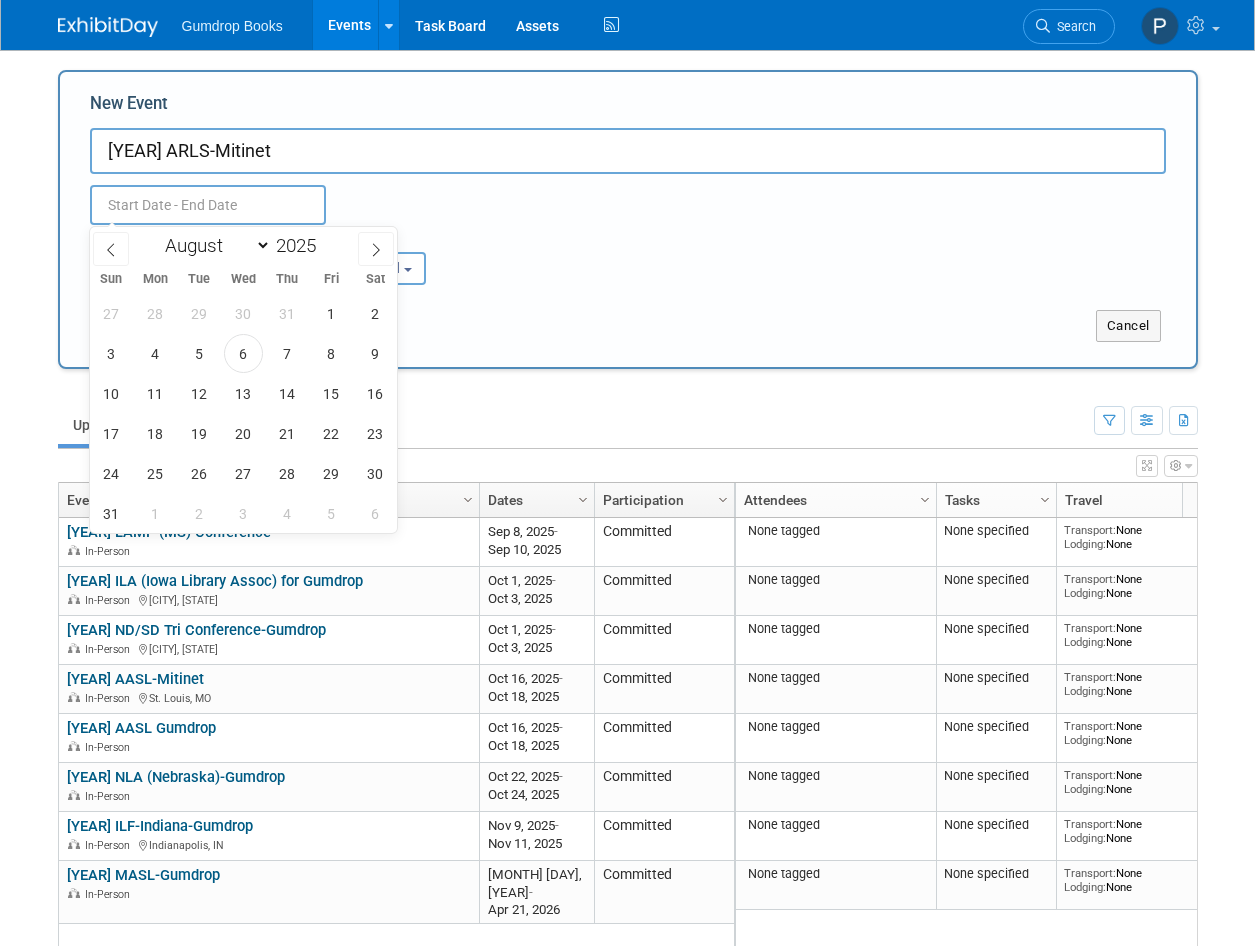 click at bounding box center [208, 205] 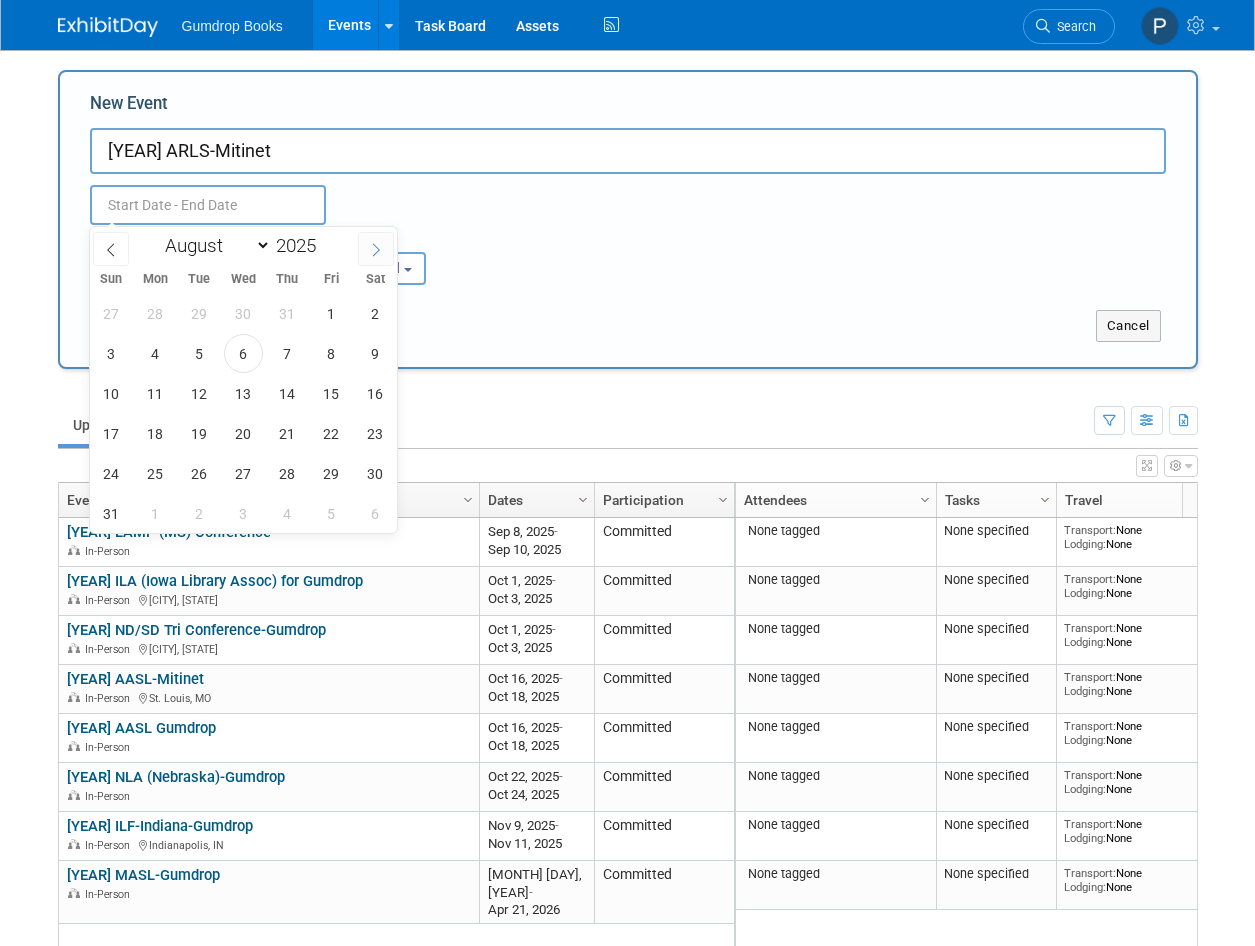 click 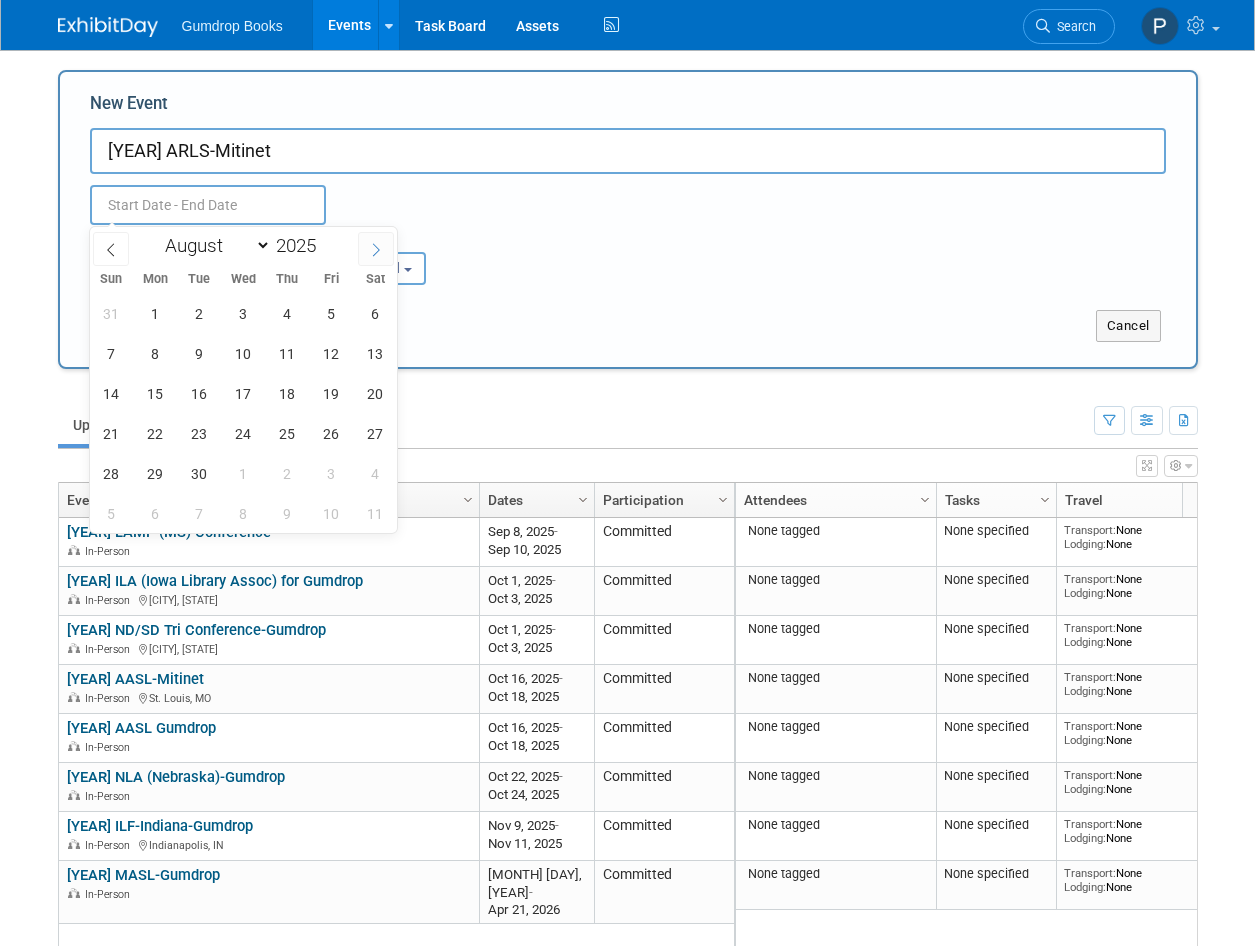 select on "8" 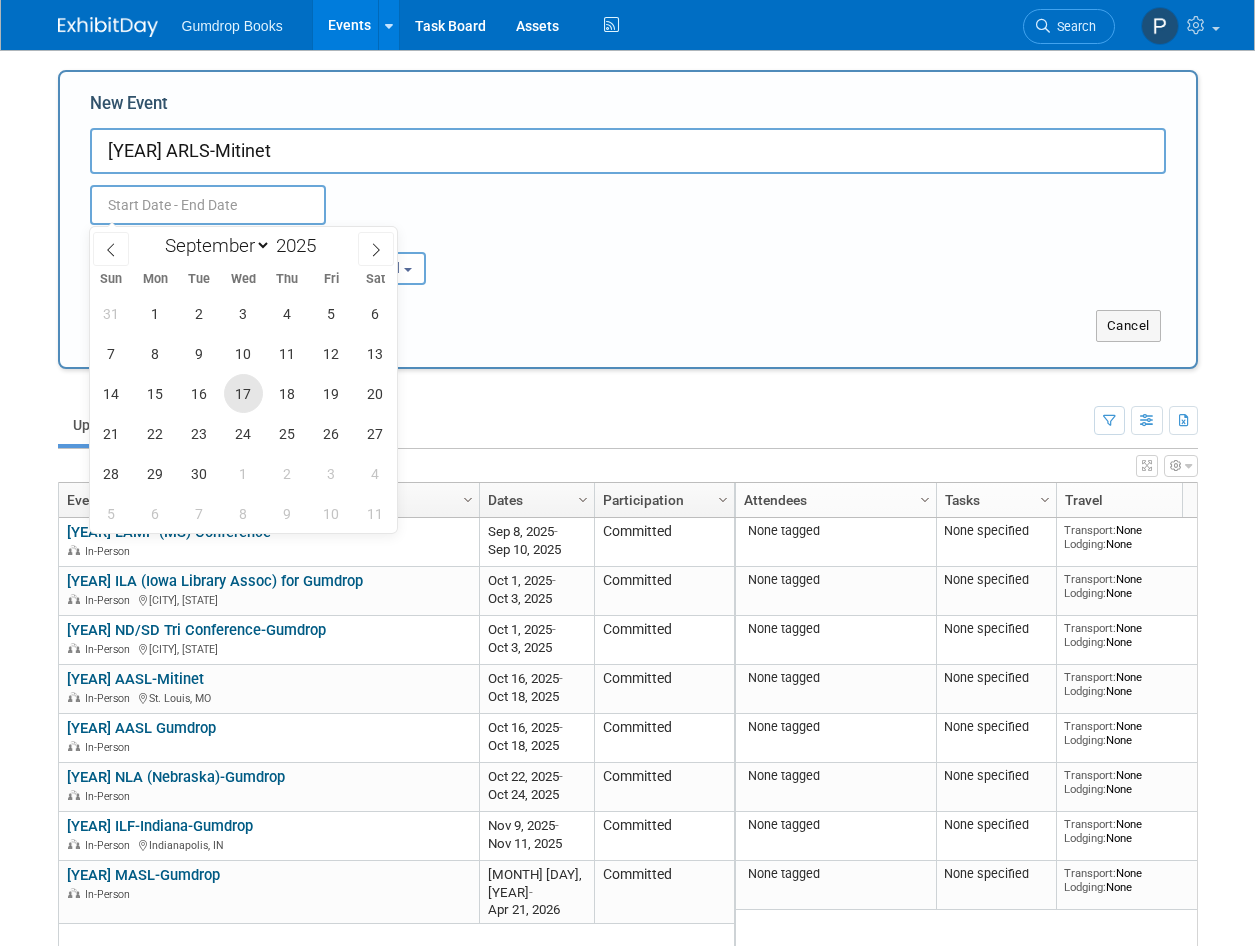 click on "17" at bounding box center (243, 393) 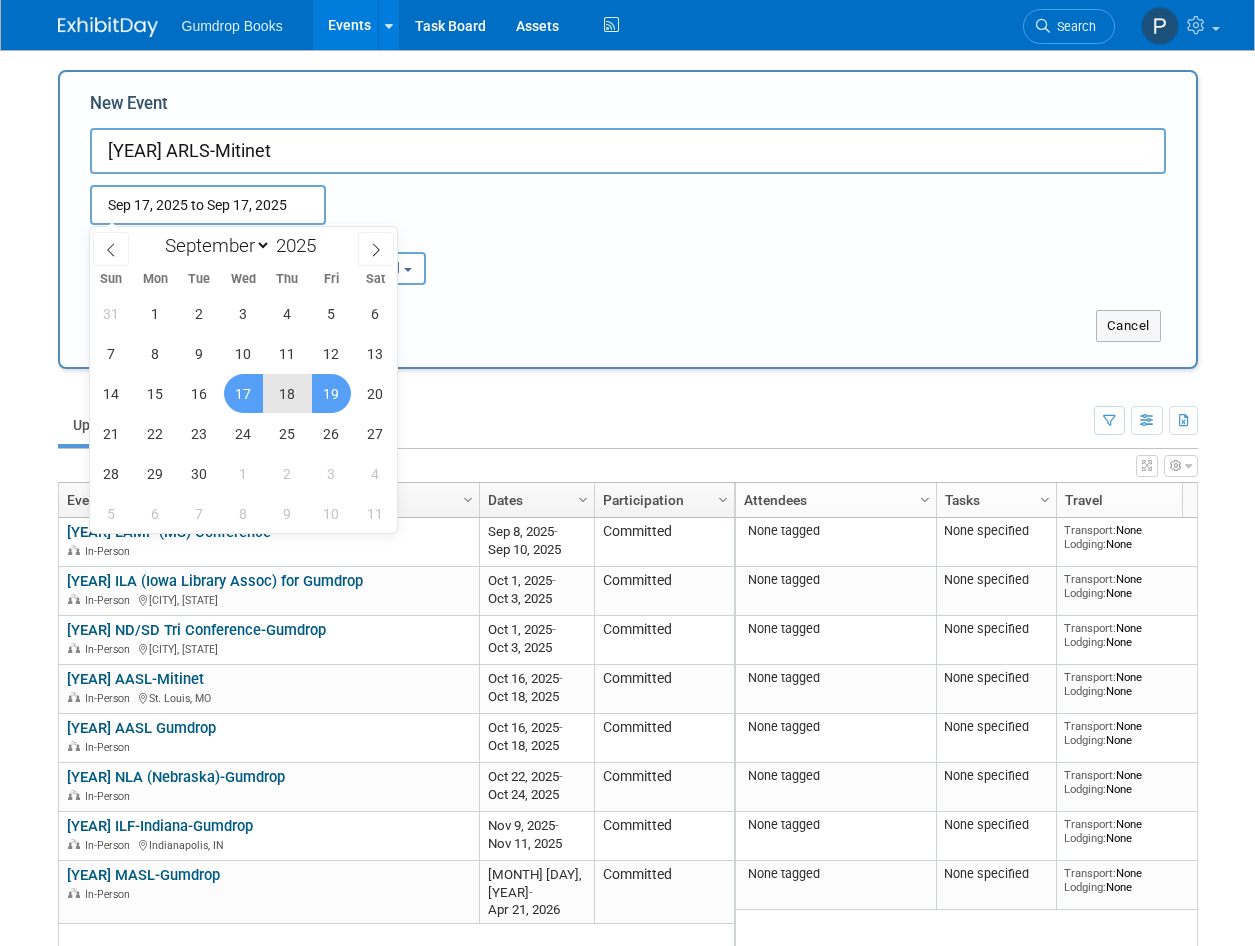 click on "19" at bounding box center [331, 393] 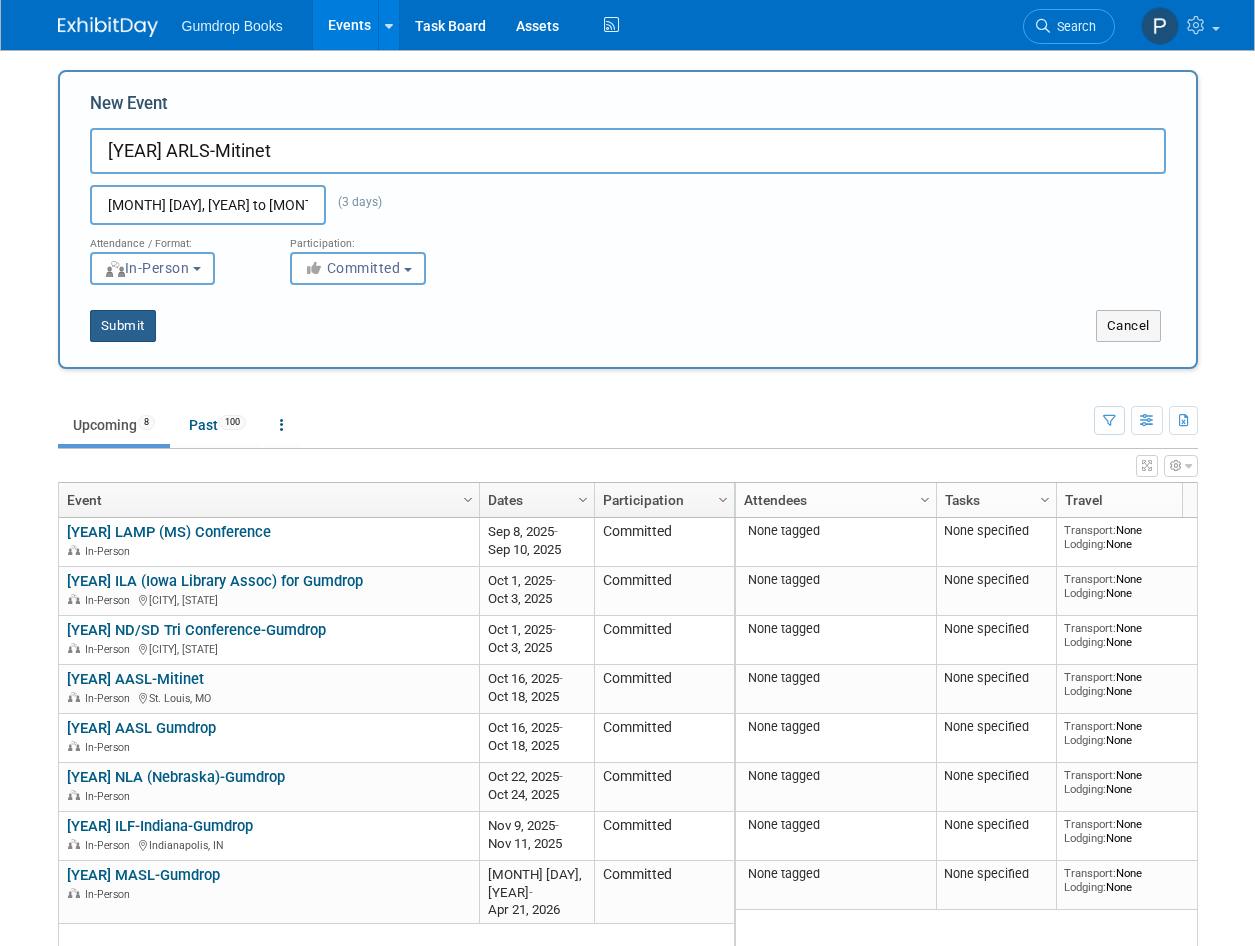 click on "Submit" at bounding box center (123, 326) 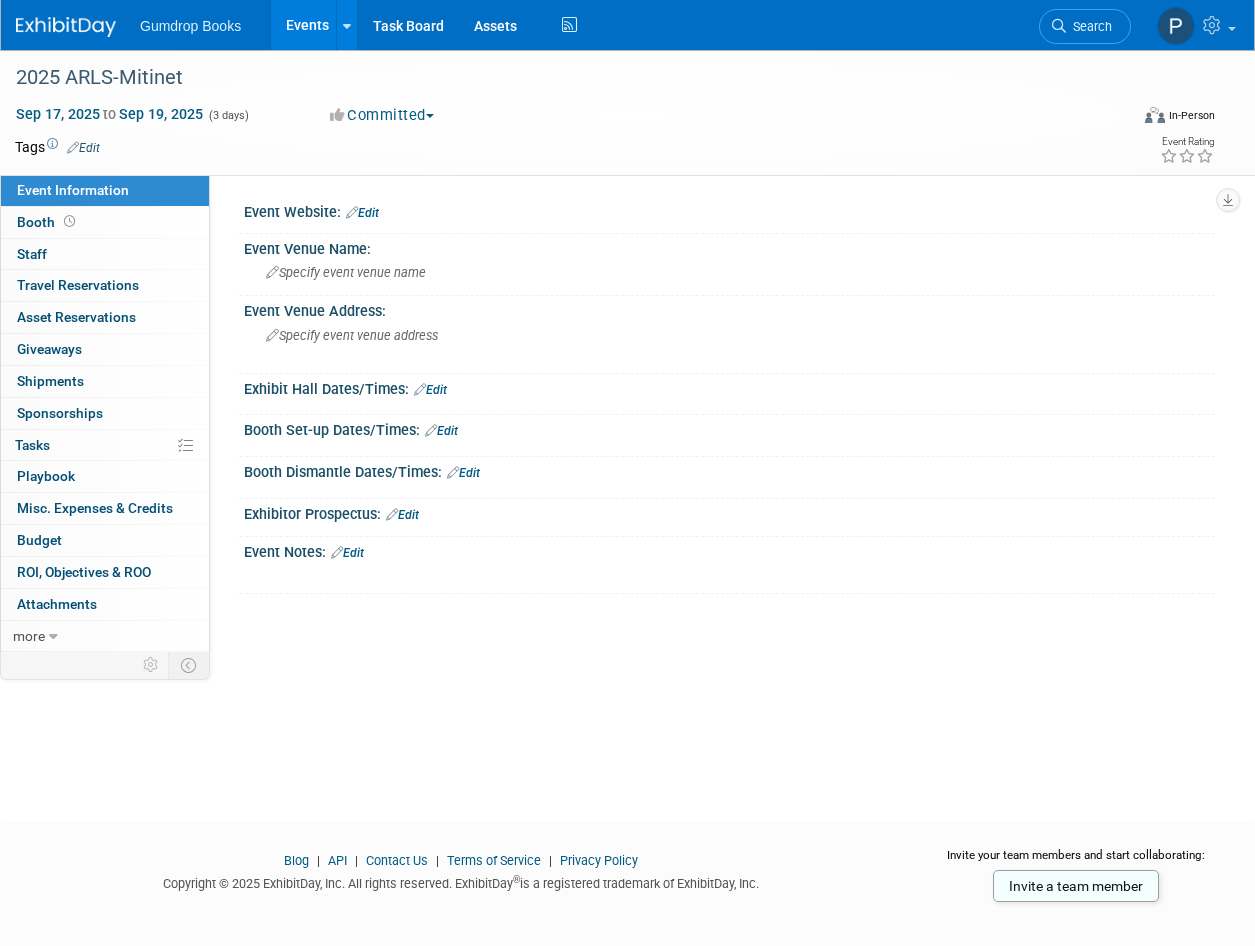 scroll, scrollTop: 0, scrollLeft: 0, axis: both 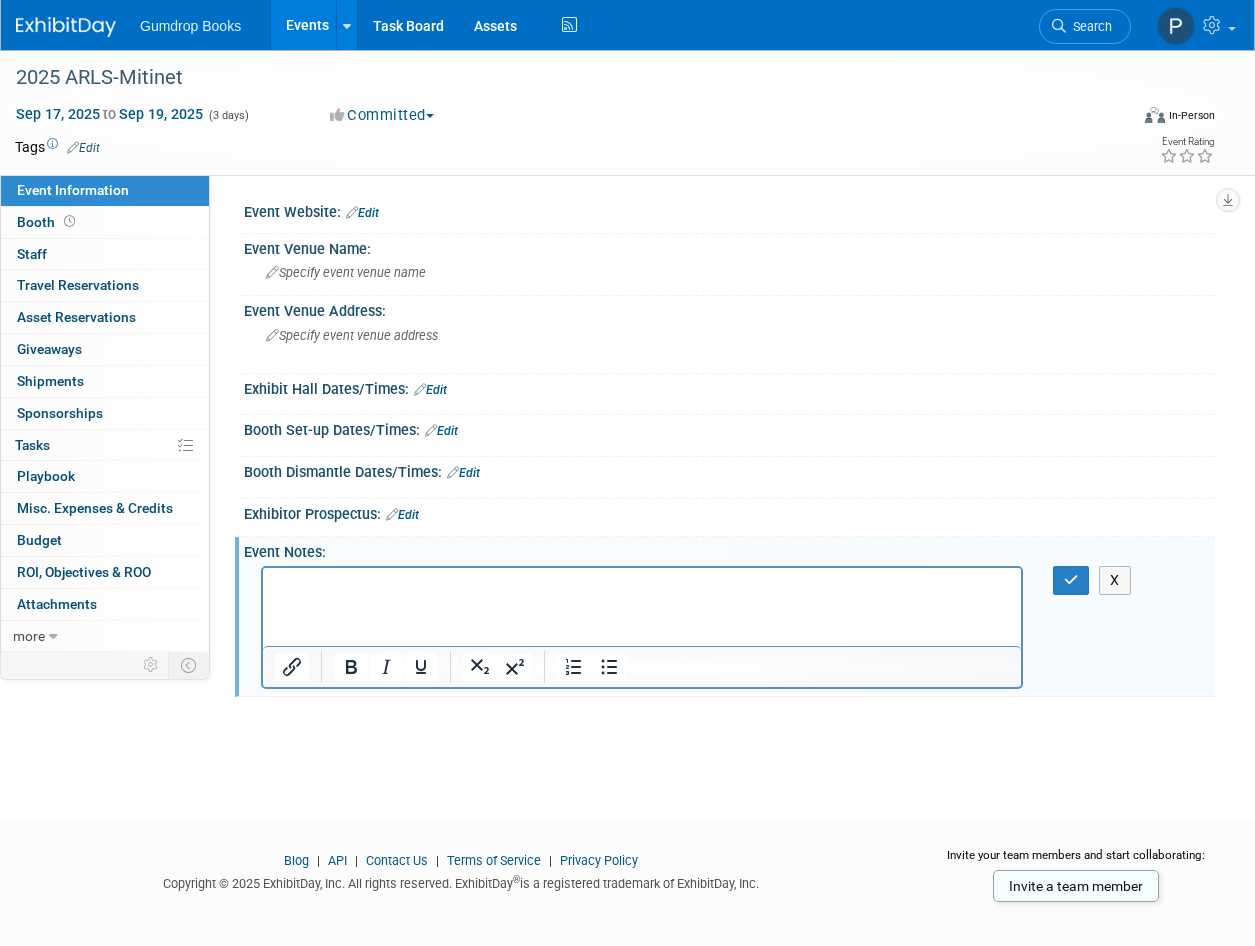 click at bounding box center [642, 585] 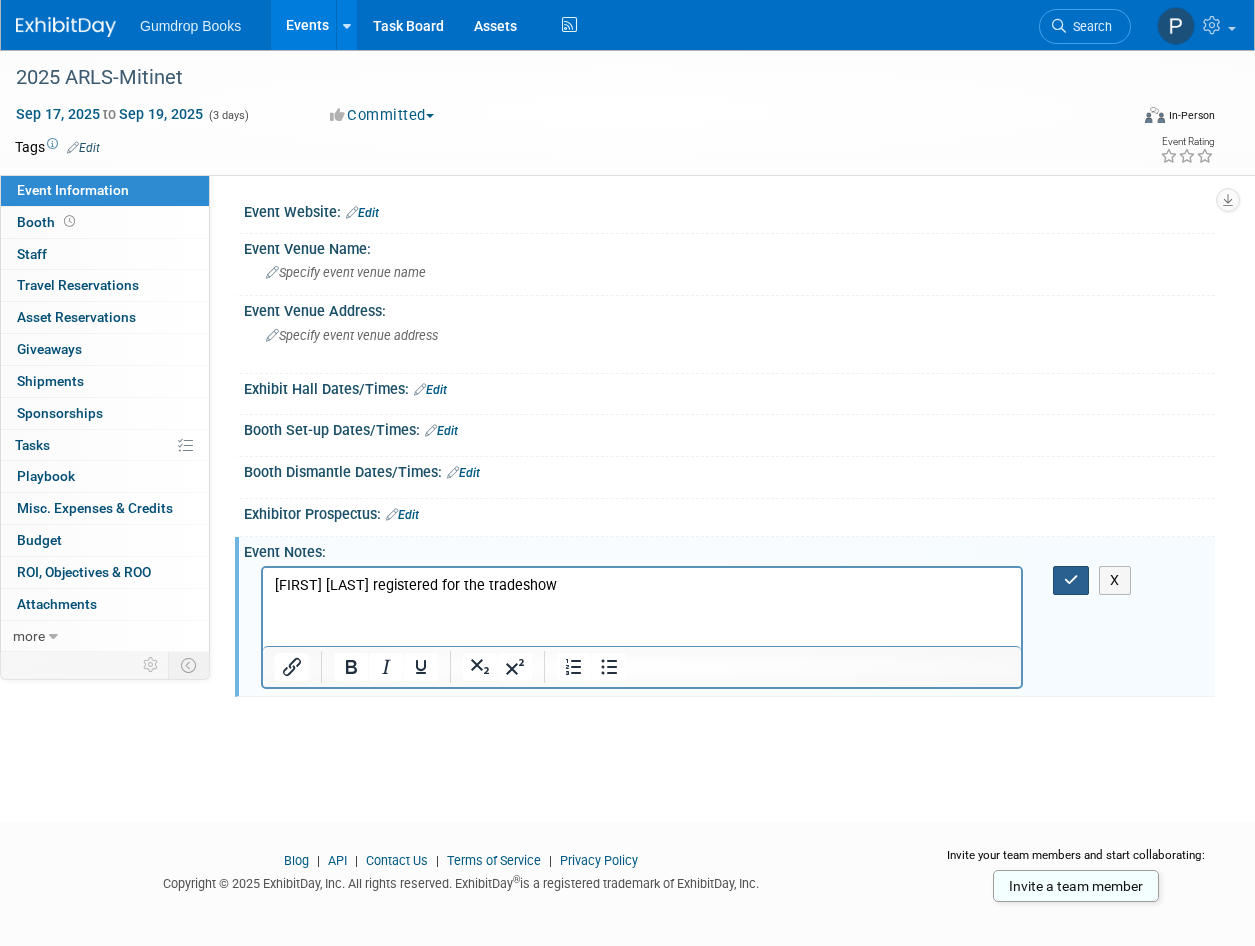 click at bounding box center [1071, 580] 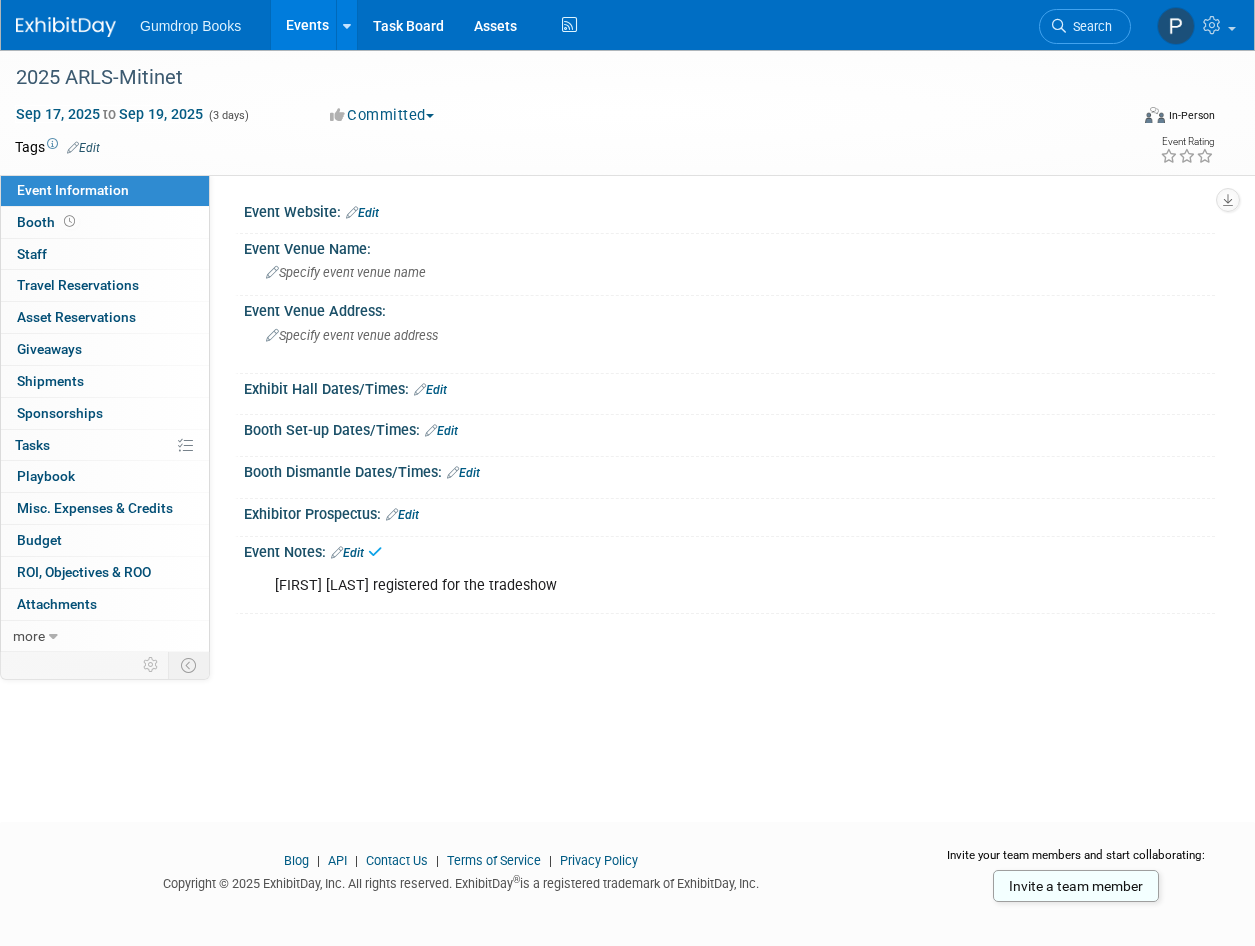 click on "Edit" at bounding box center (430, 390) 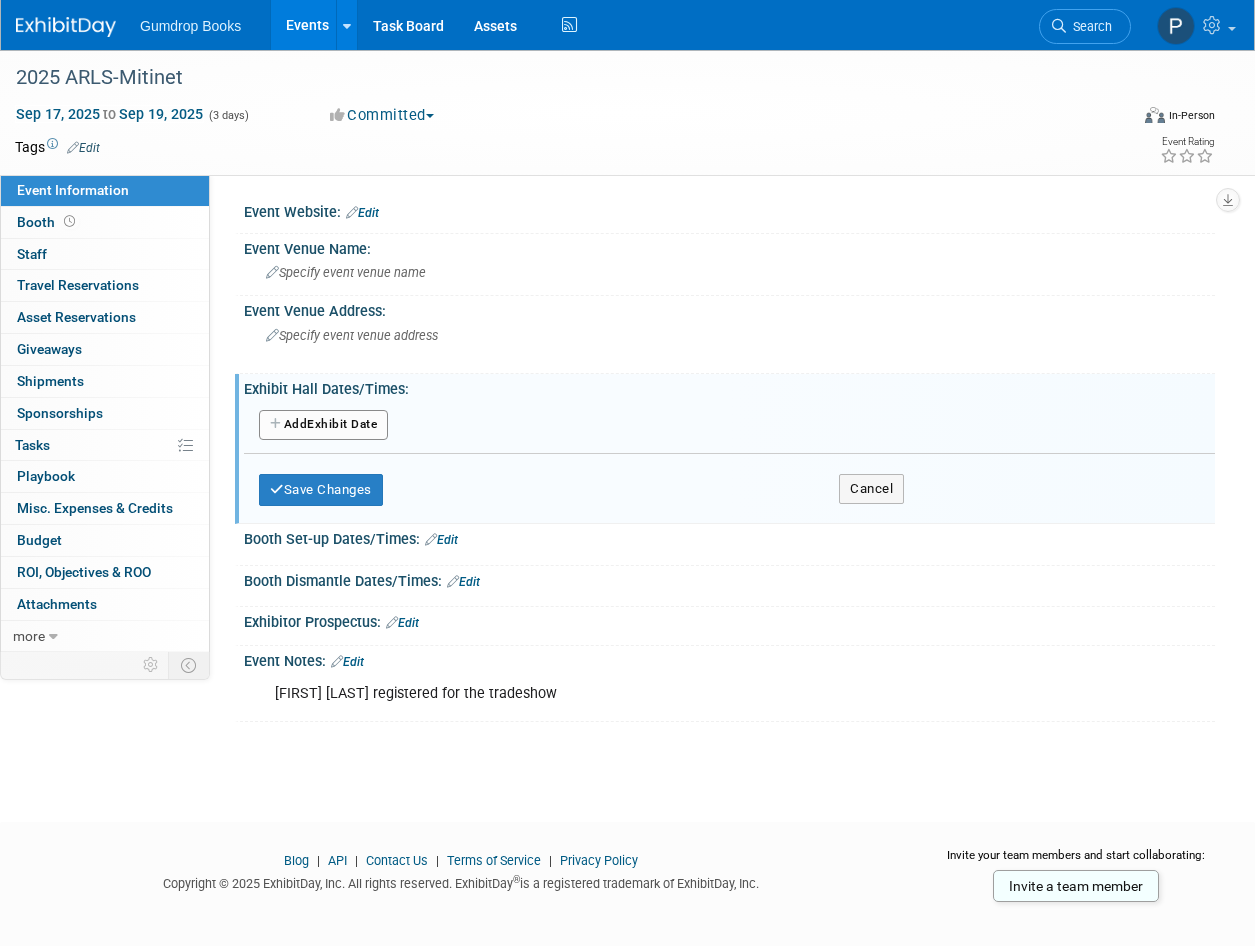 click on "Add  Another  Exhibit Date" at bounding box center [323, 425] 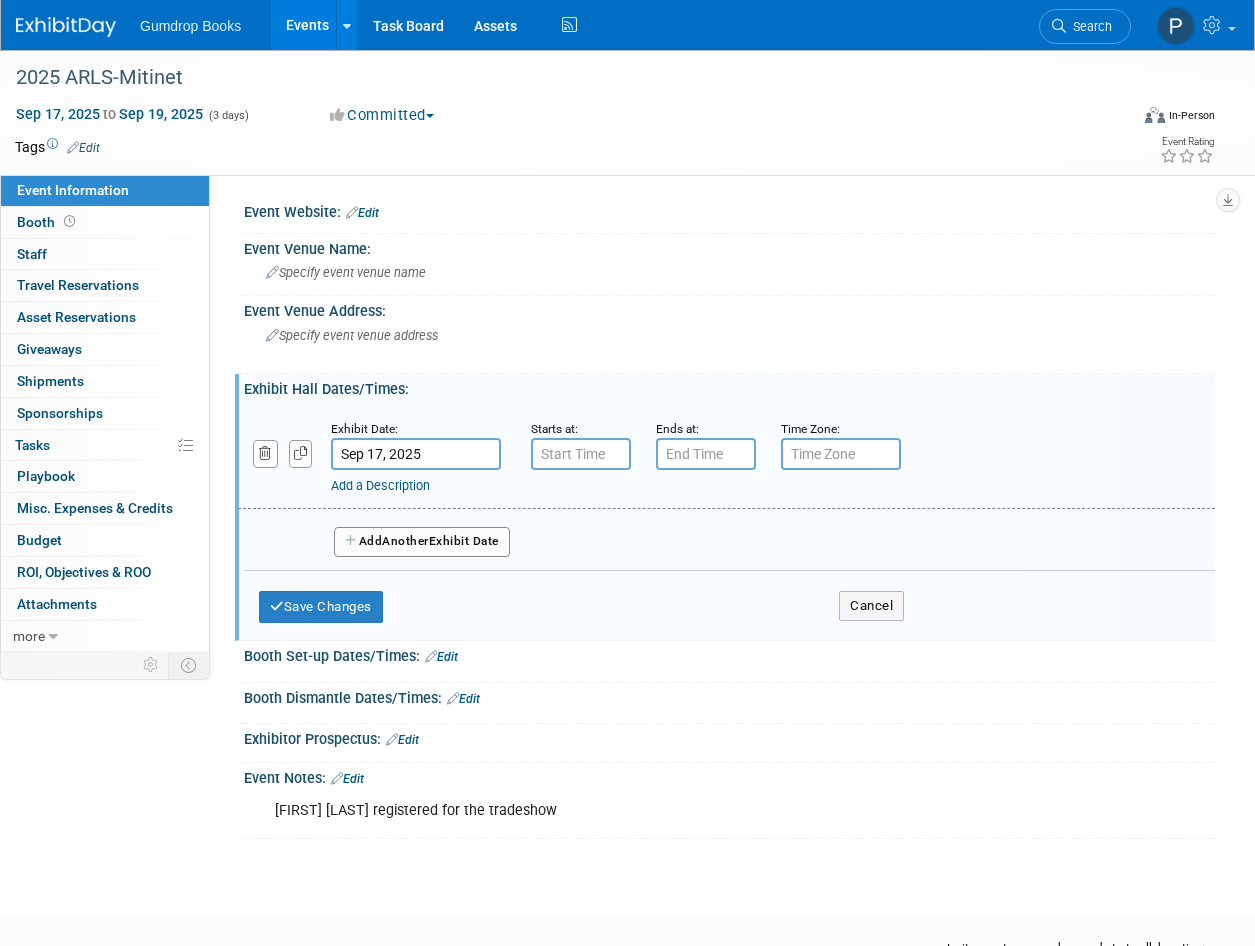 click on "Edit" at bounding box center (347, 779) 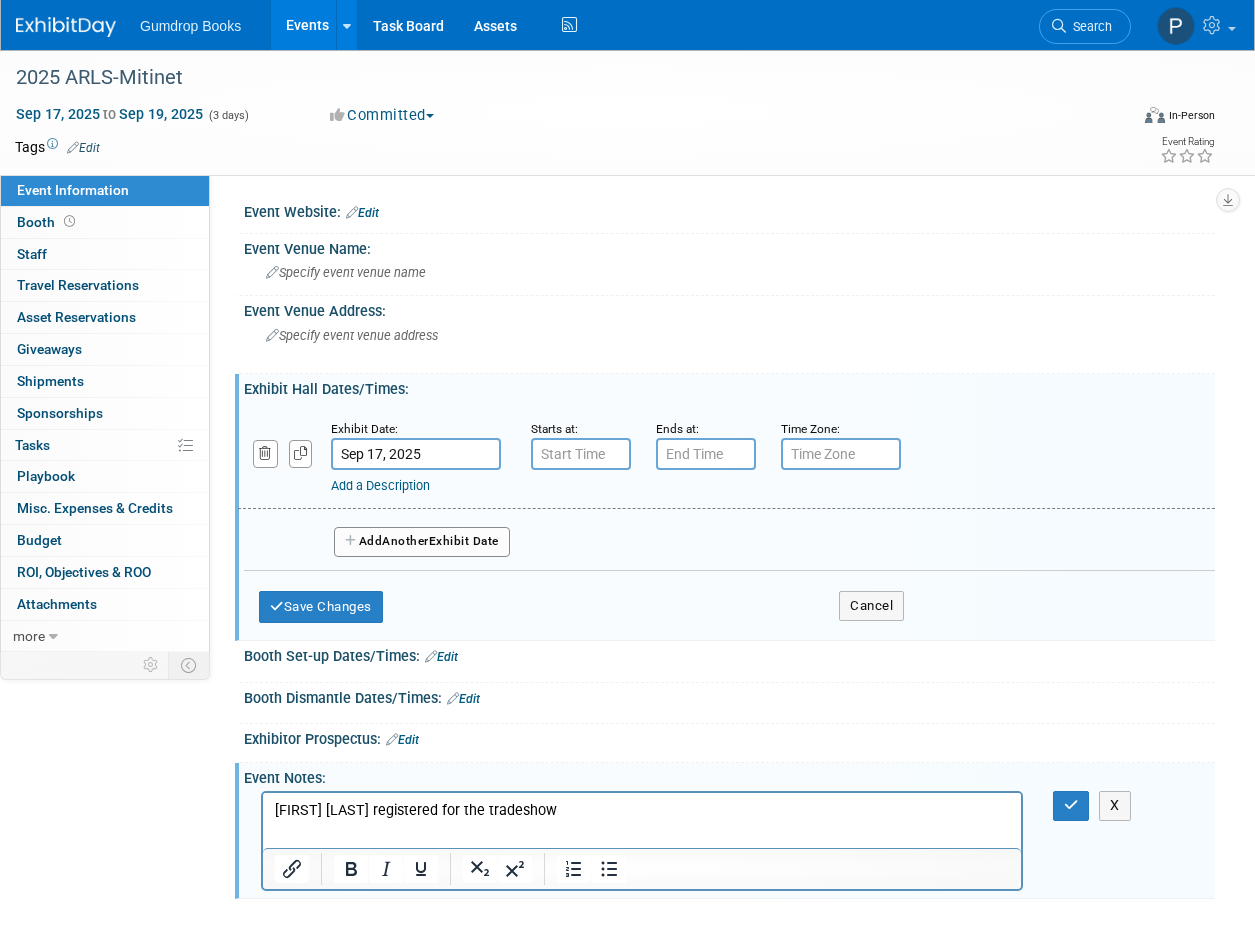 scroll, scrollTop: 0, scrollLeft: 0, axis: both 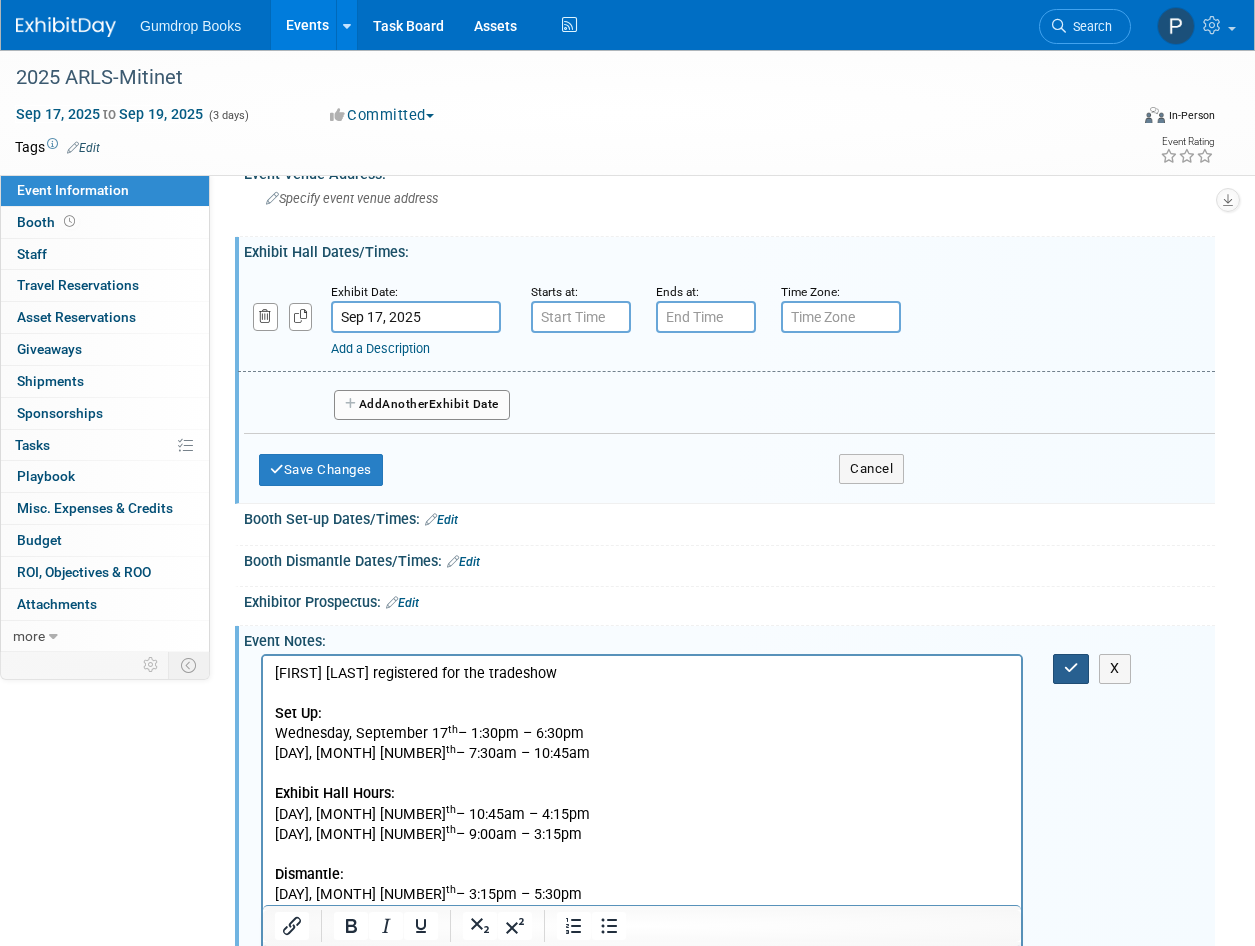 click at bounding box center (1071, 668) 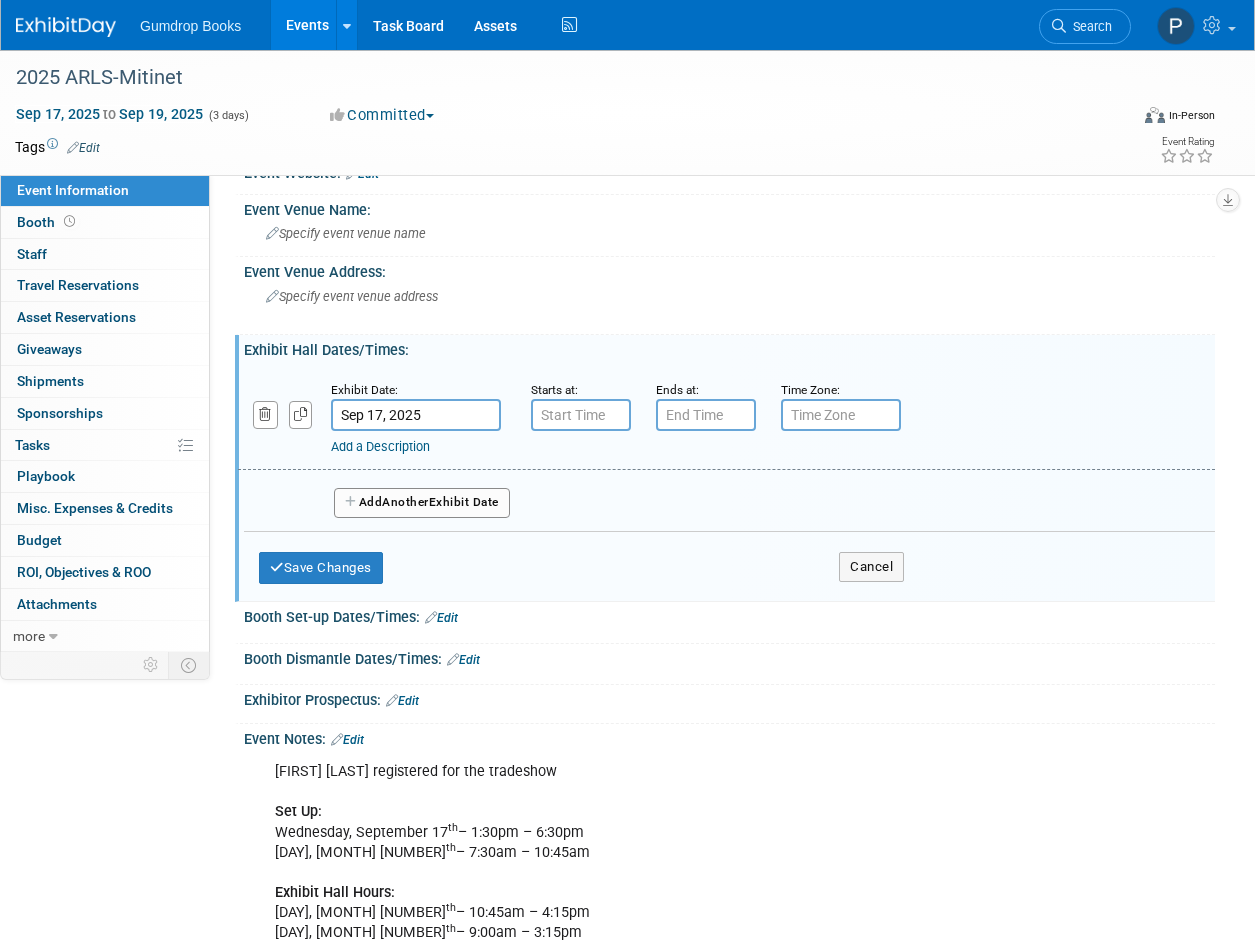 scroll, scrollTop: 0, scrollLeft: 0, axis: both 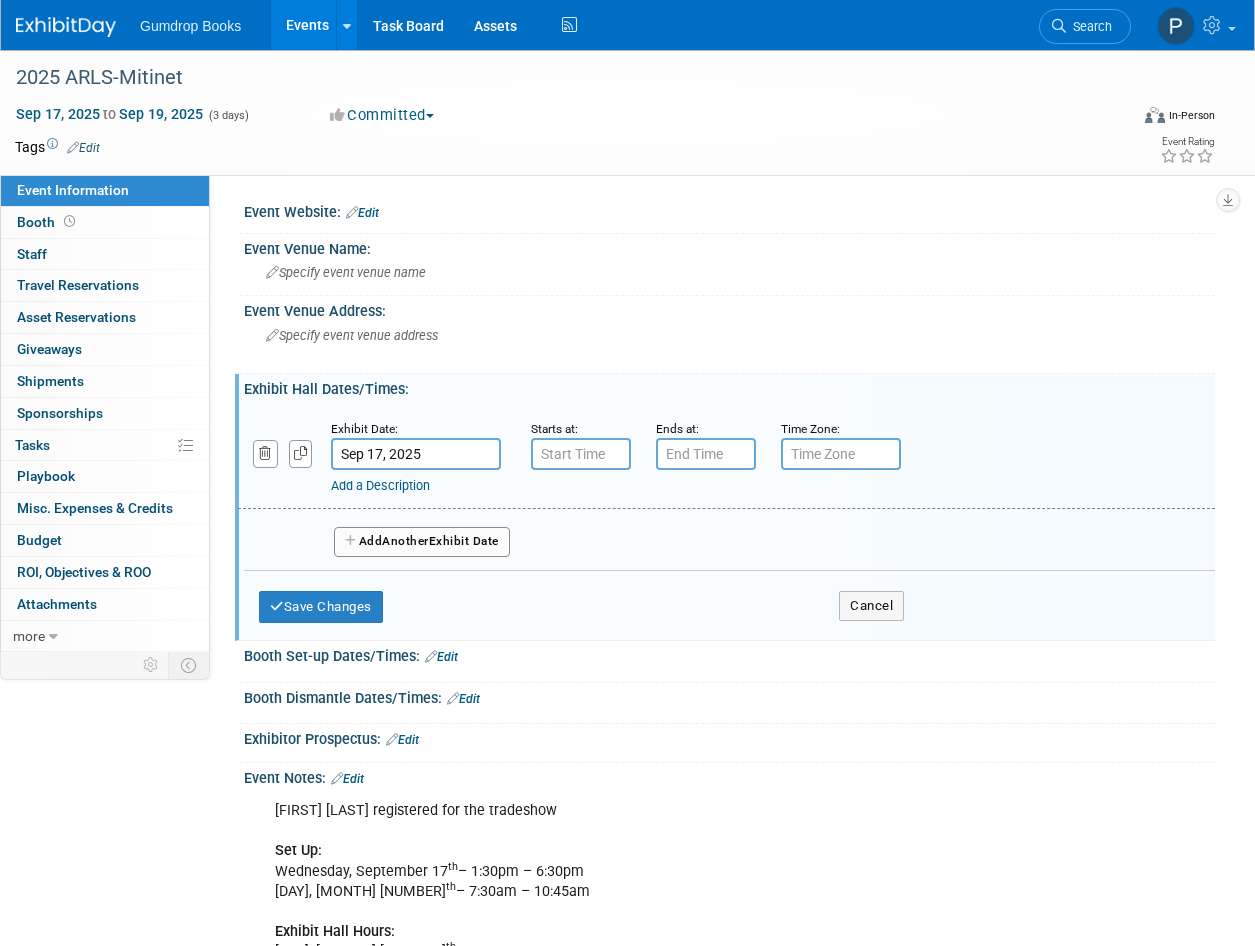 click at bounding box center (66, 27) 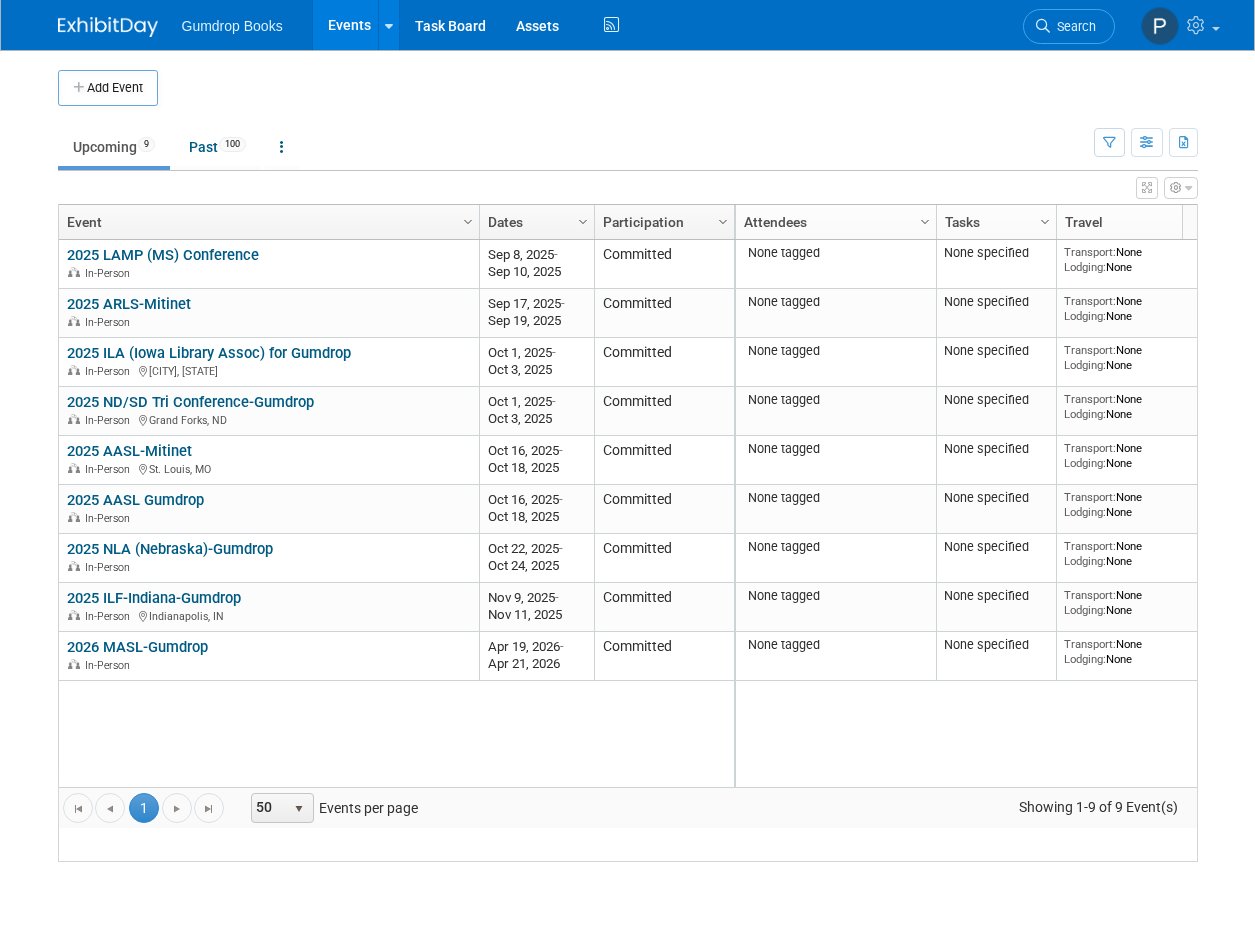 scroll, scrollTop: 0, scrollLeft: 0, axis: both 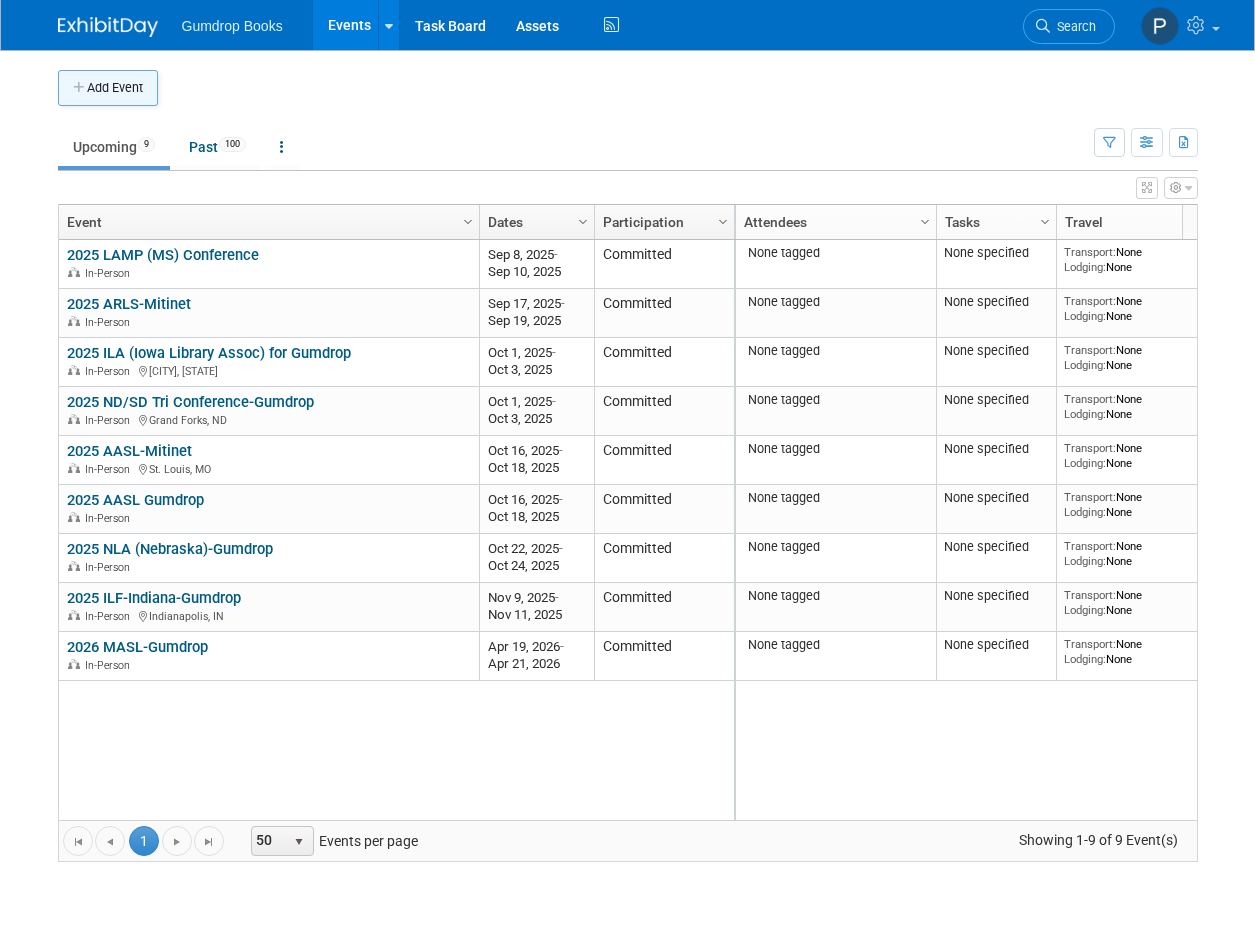 click on "Add Event" at bounding box center [108, 88] 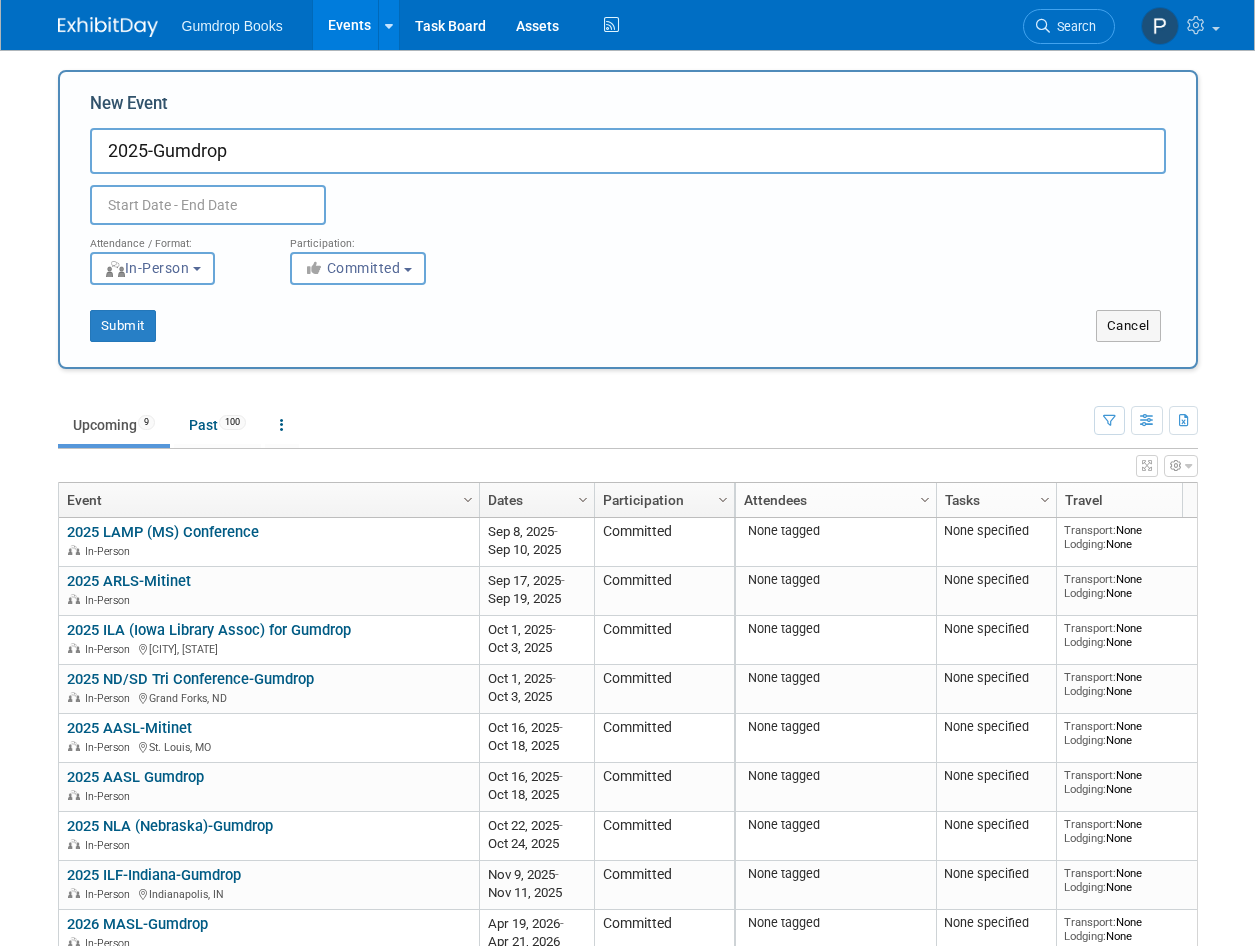type on "2025-Gumdrop" 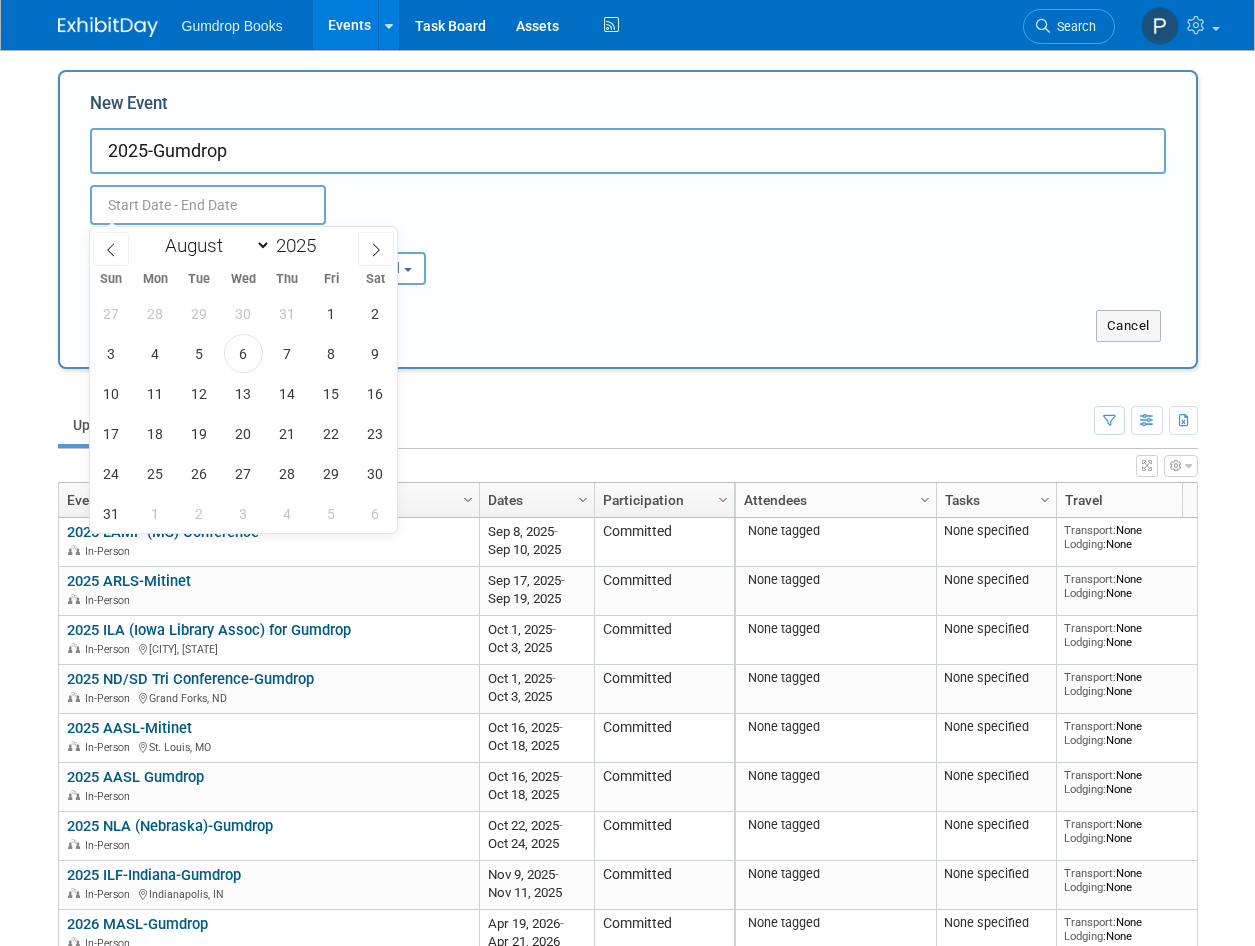 click at bounding box center [208, 205] 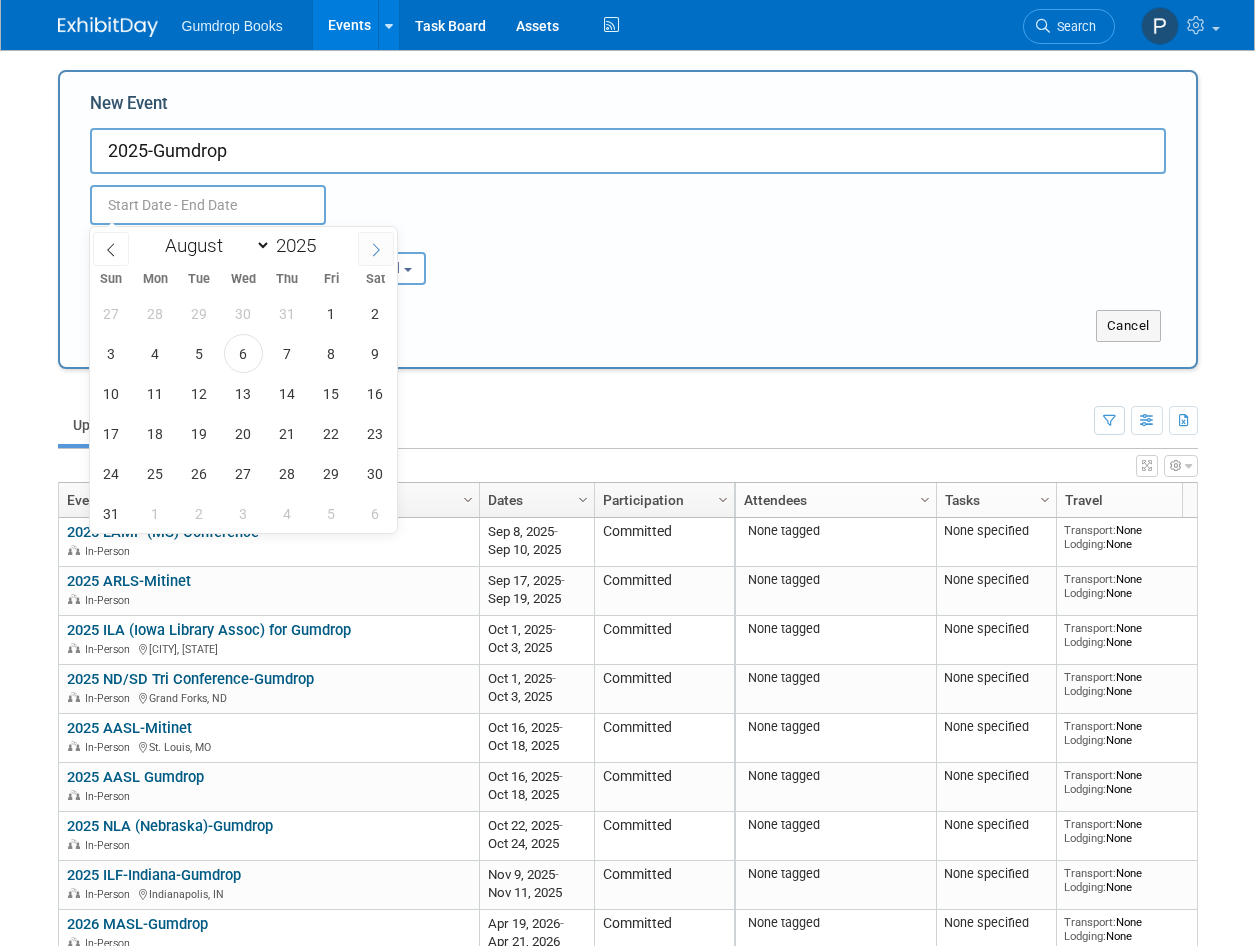click 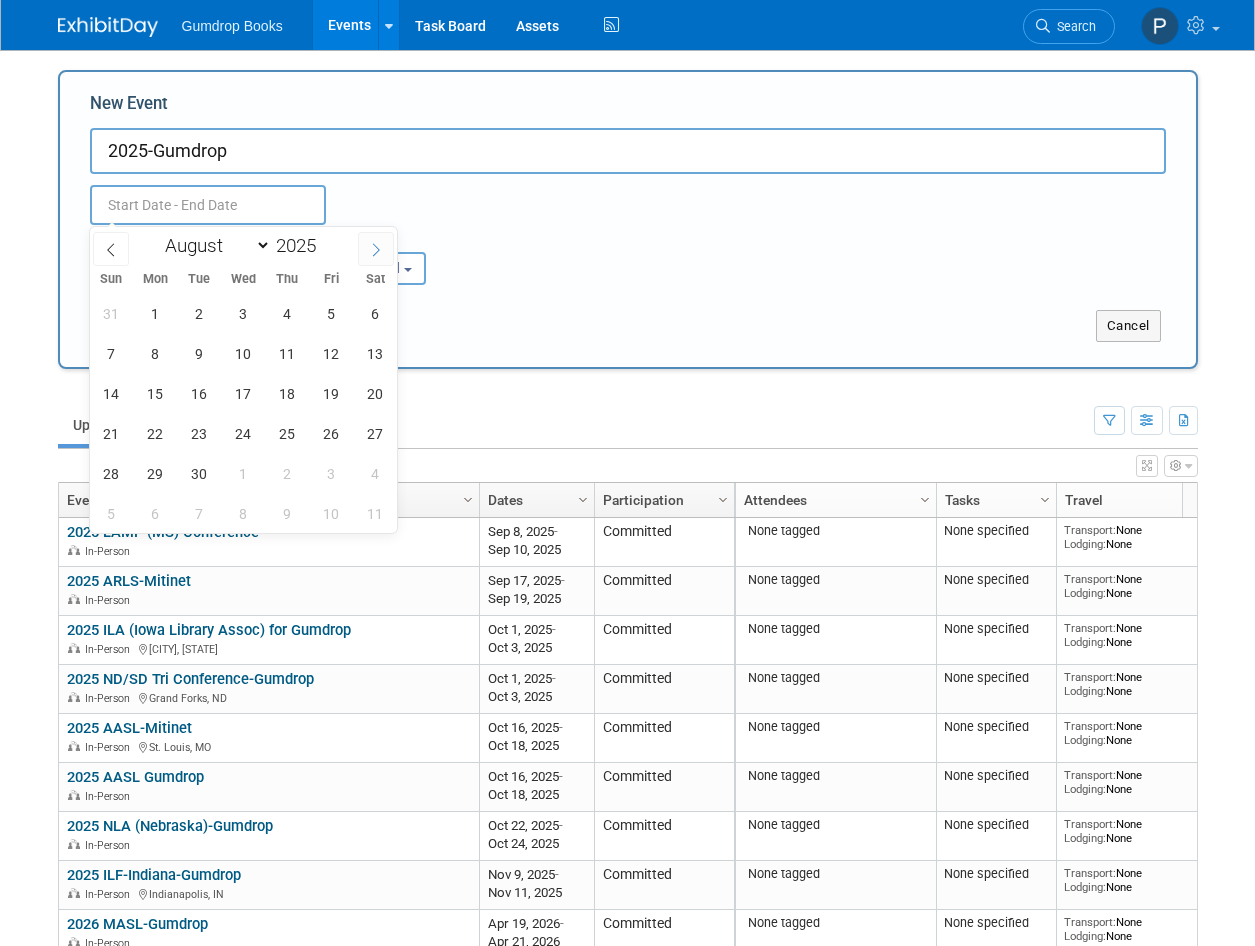 select on "8" 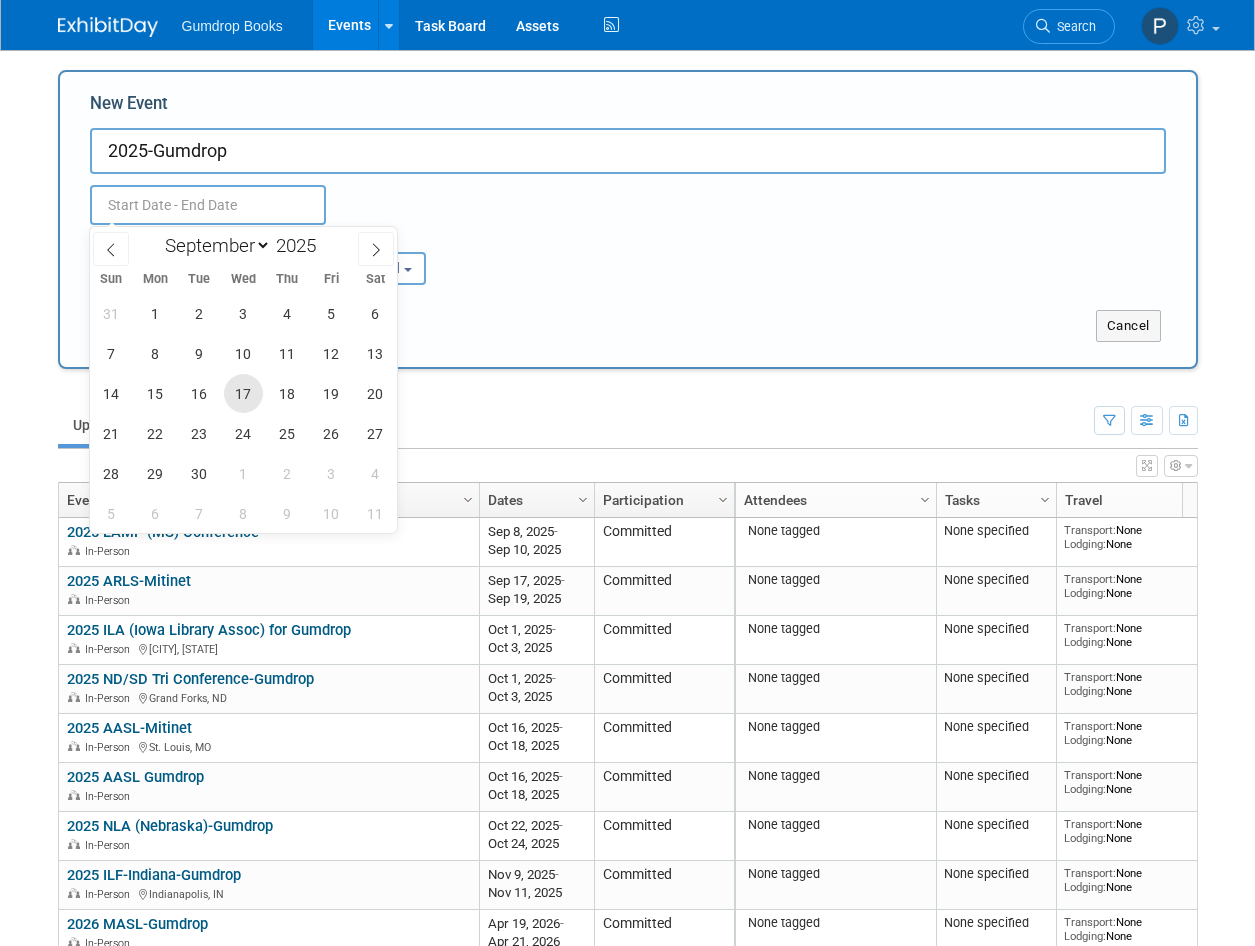 click on "17" at bounding box center (243, 393) 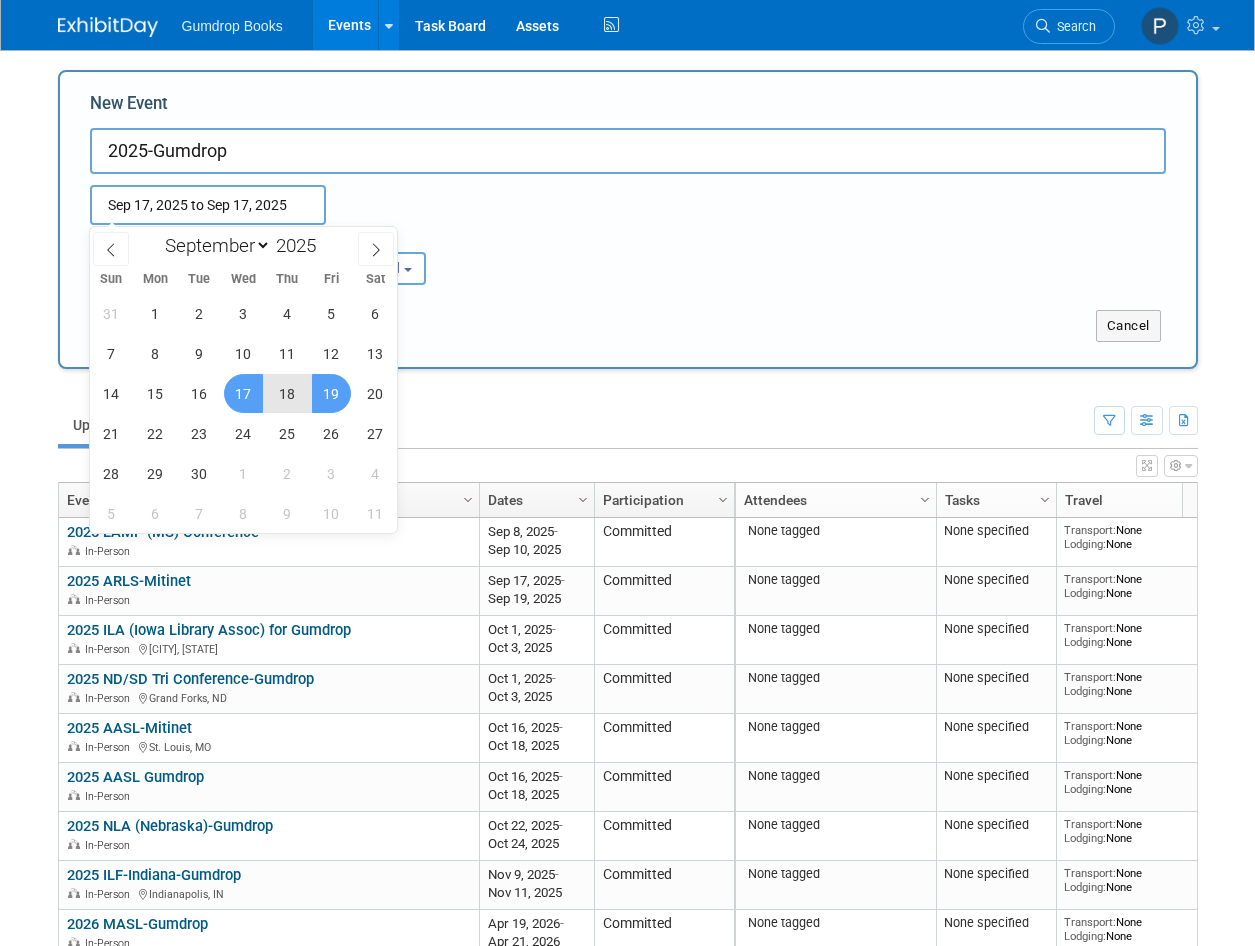 click on "19" at bounding box center (331, 393) 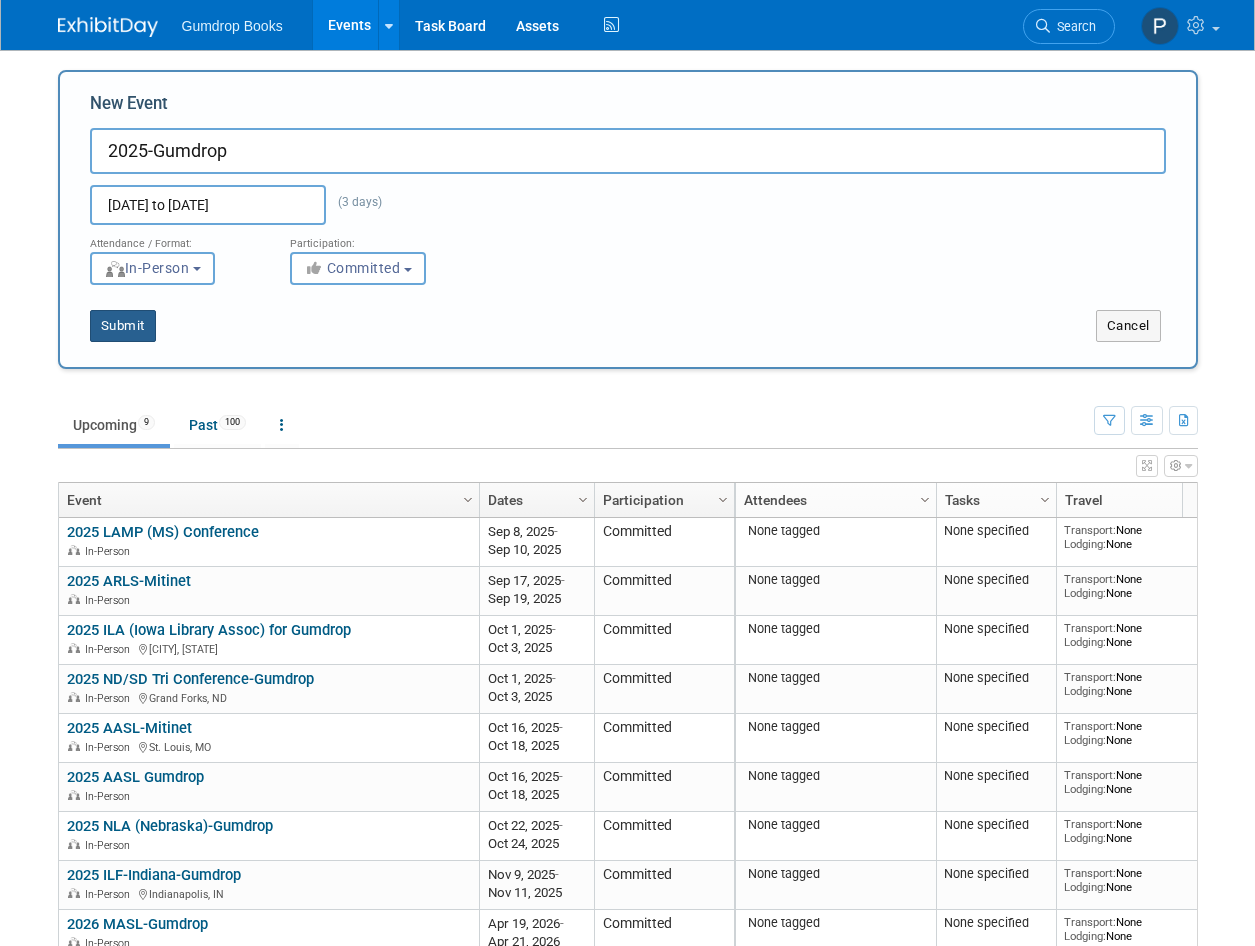 click on "Submit" at bounding box center (123, 326) 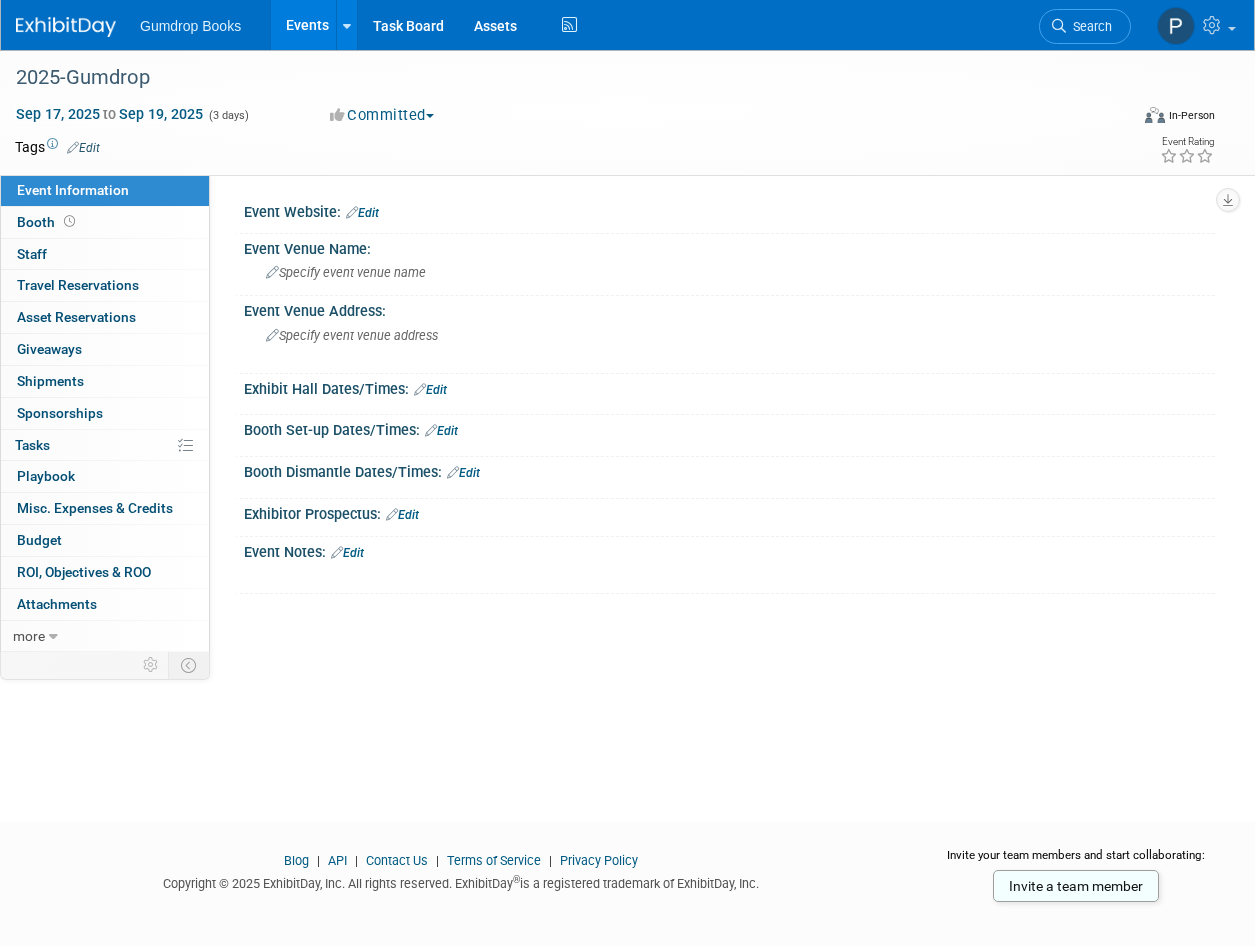 scroll, scrollTop: 0, scrollLeft: 0, axis: both 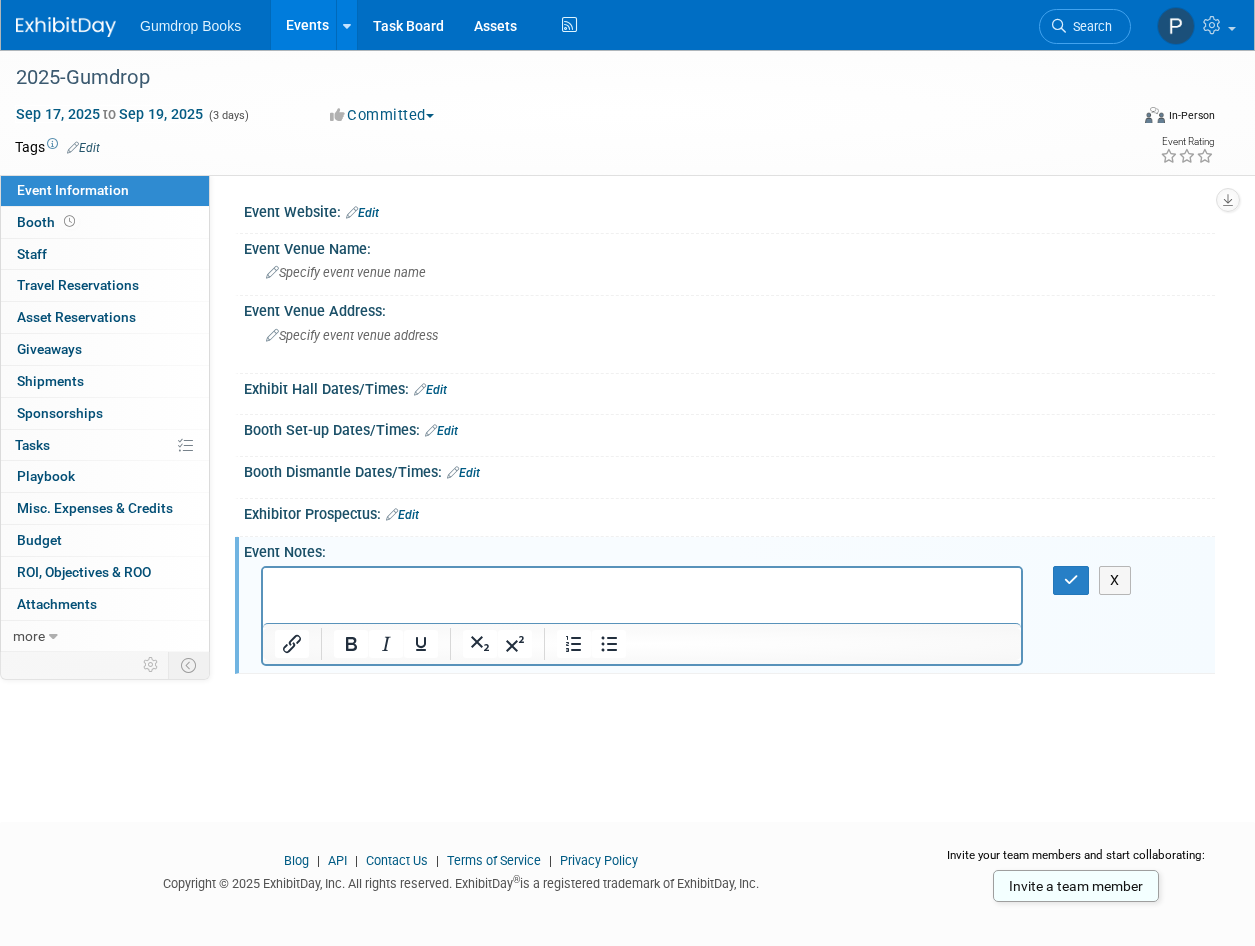 click at bounding box center [642, 585] 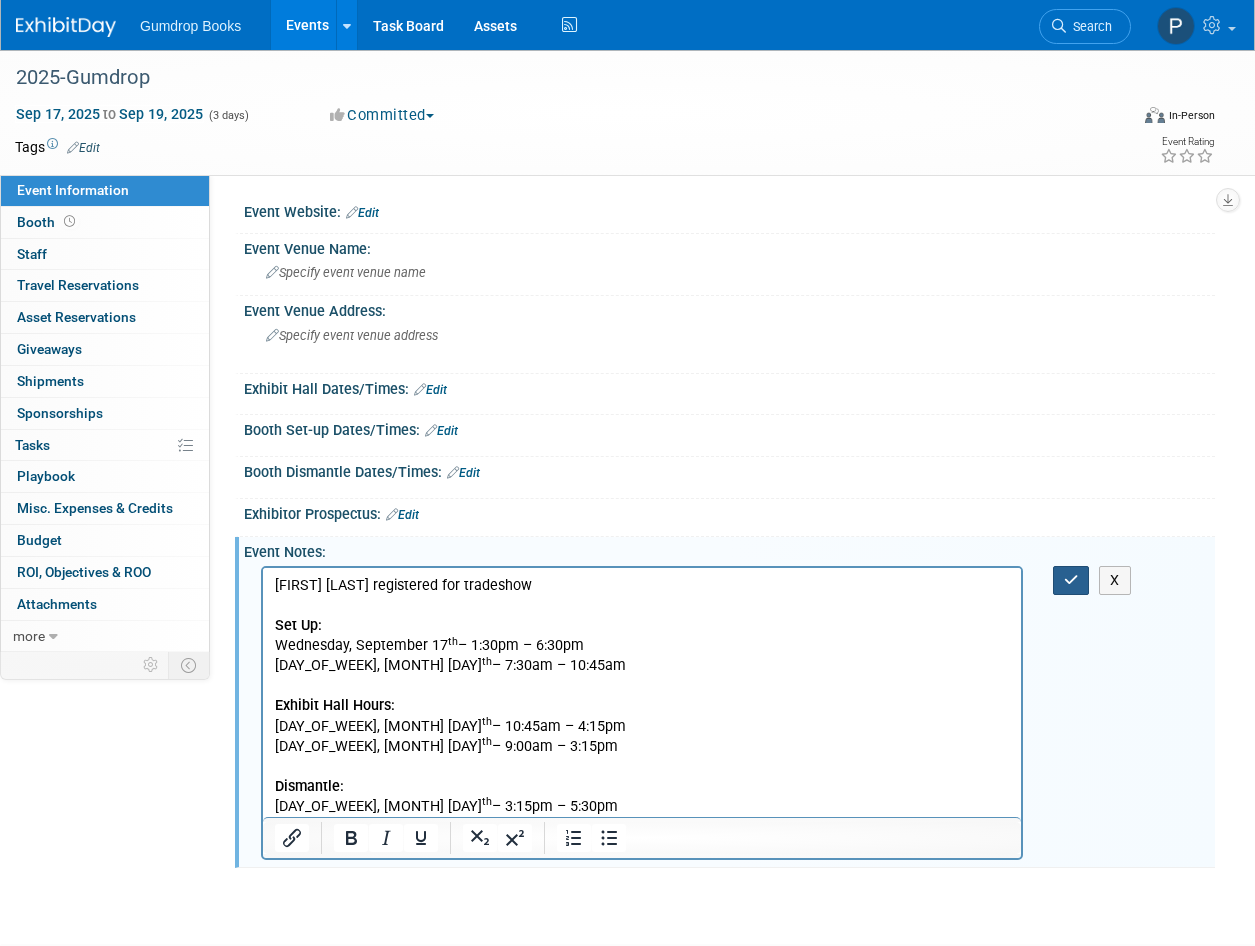 click at bounding box center [1071, 580] 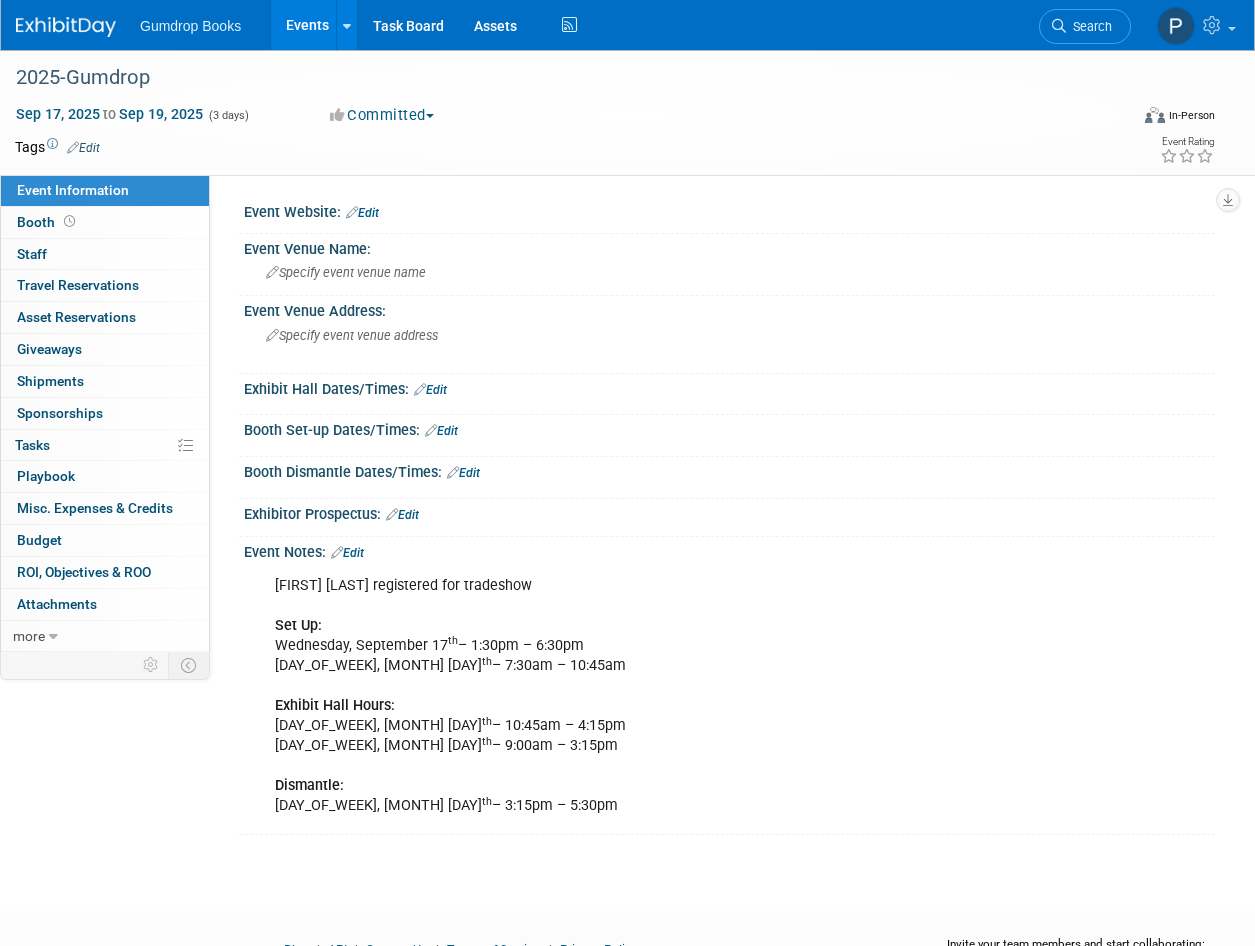 click at bounding box center (66, 27) 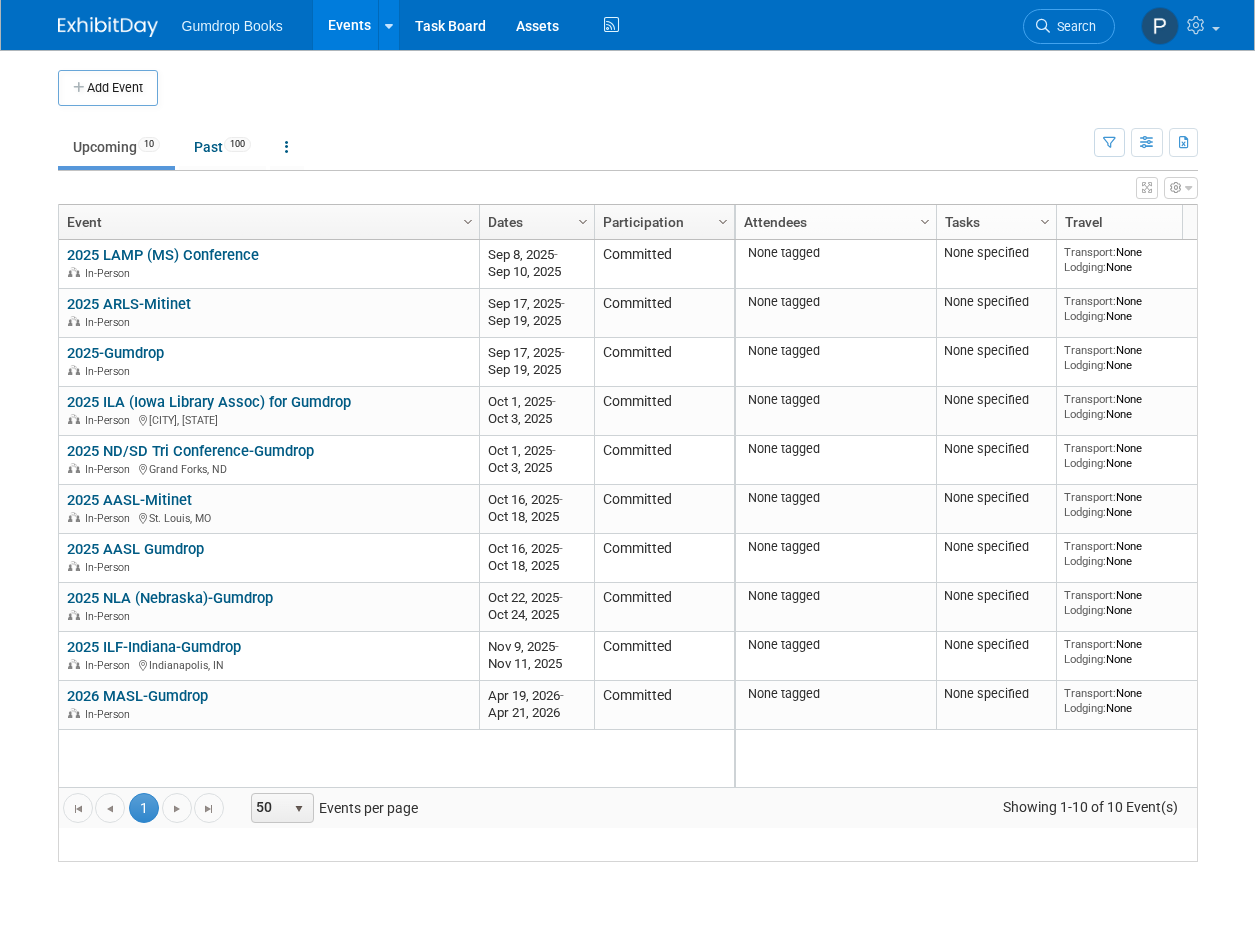 scroll, scrollTop: 0, scrollLeft: 0, axis: both 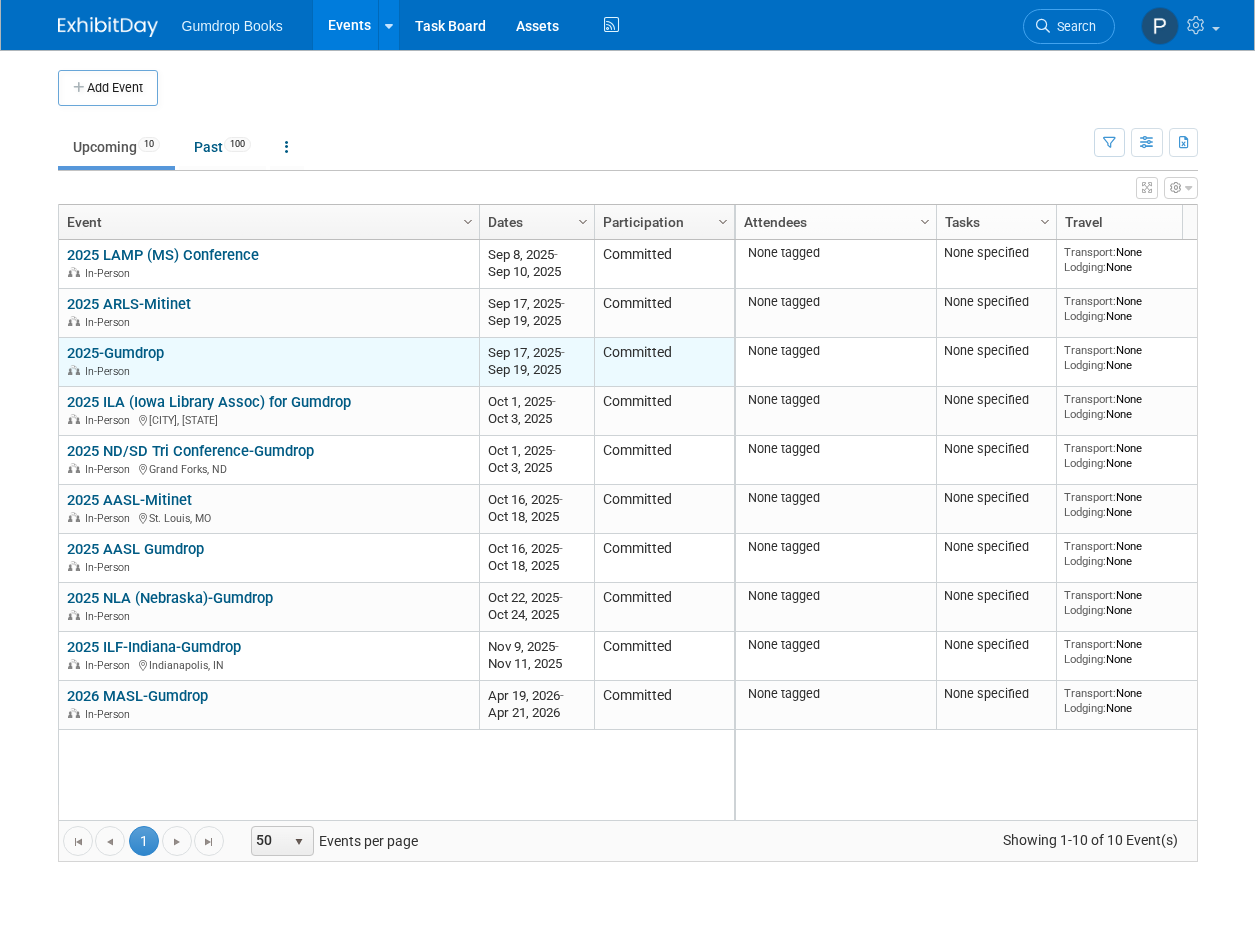 click on "2025-Gumdrop" at bounding box center [115, 353] 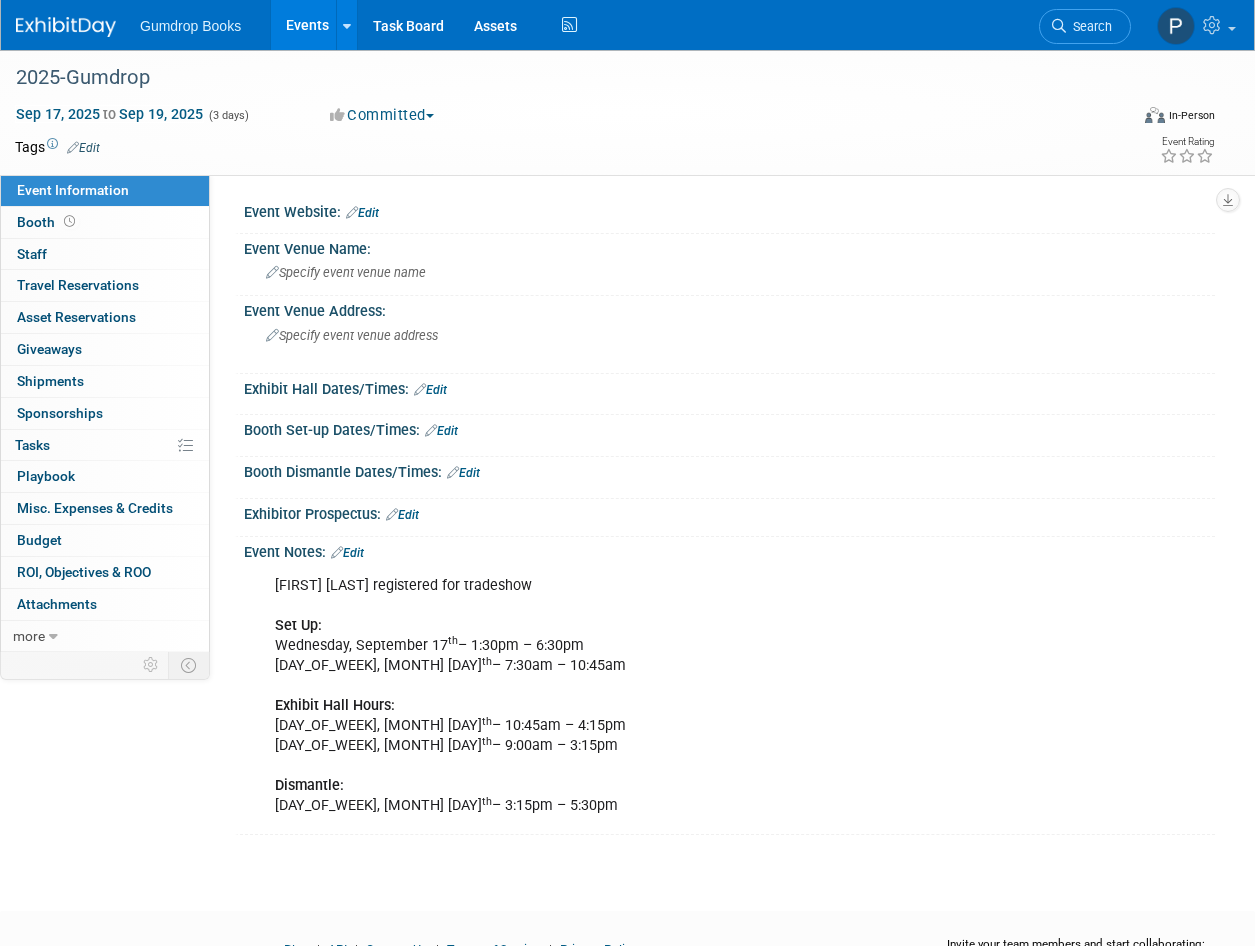 scroll, scrollTop: 0, scrollLeft: 0, axis: both 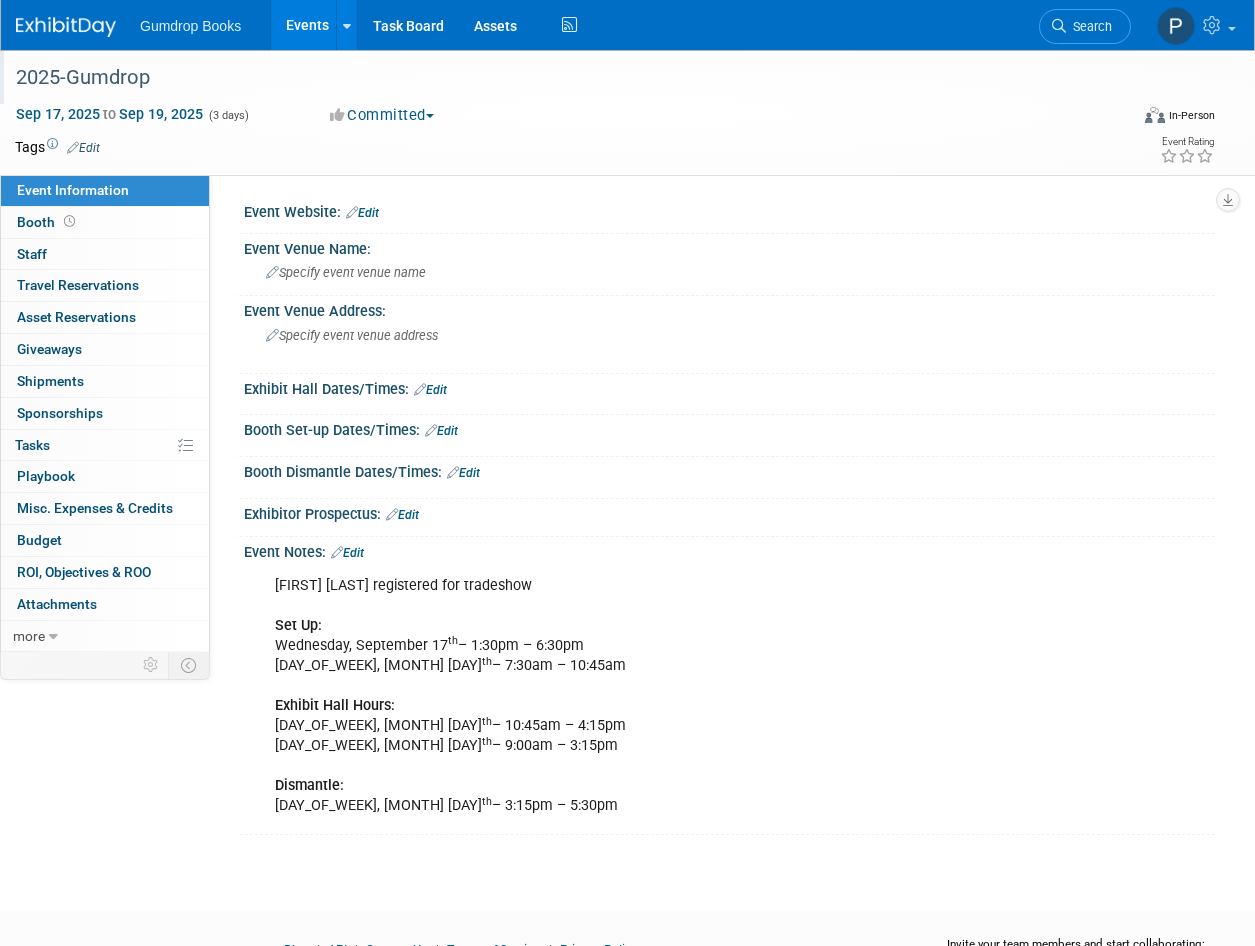click on "2025-Gumdrop" at bounding box center [561, 78] 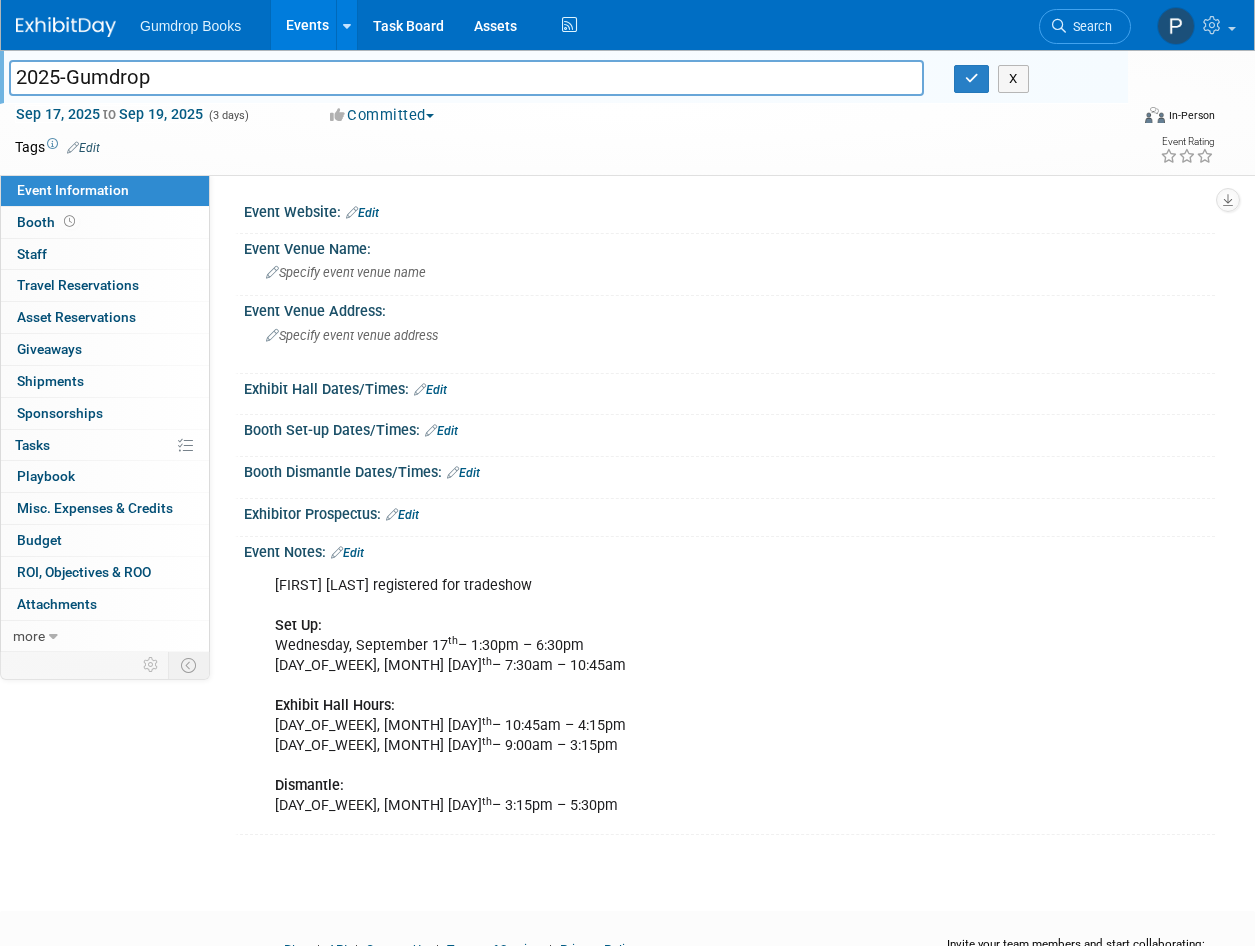 click on "2025-Gumdrop" at bounding box center [466, 77] 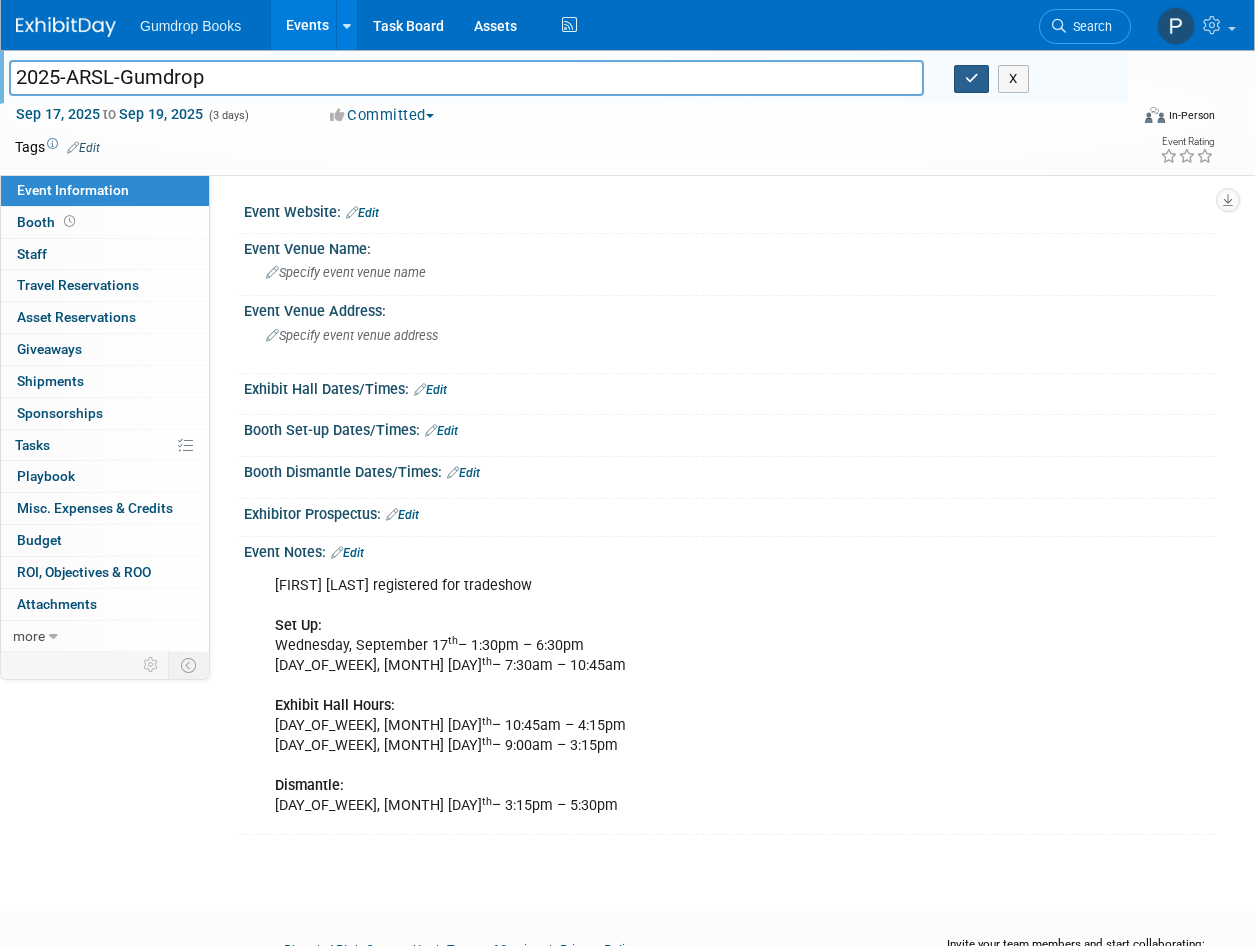 type on "2025-ARSL-Gumdrop" 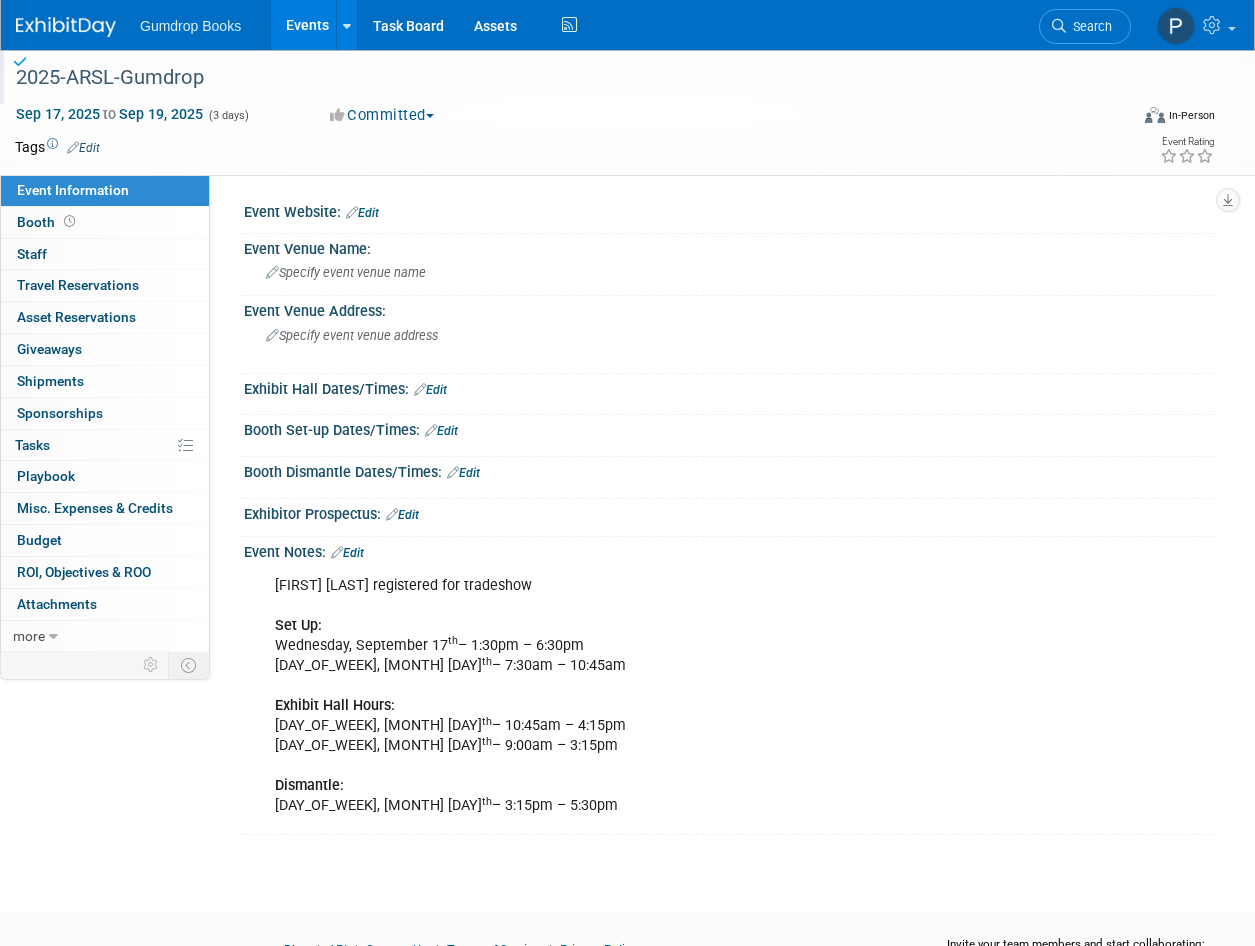 click at bounding box center (66, 27) 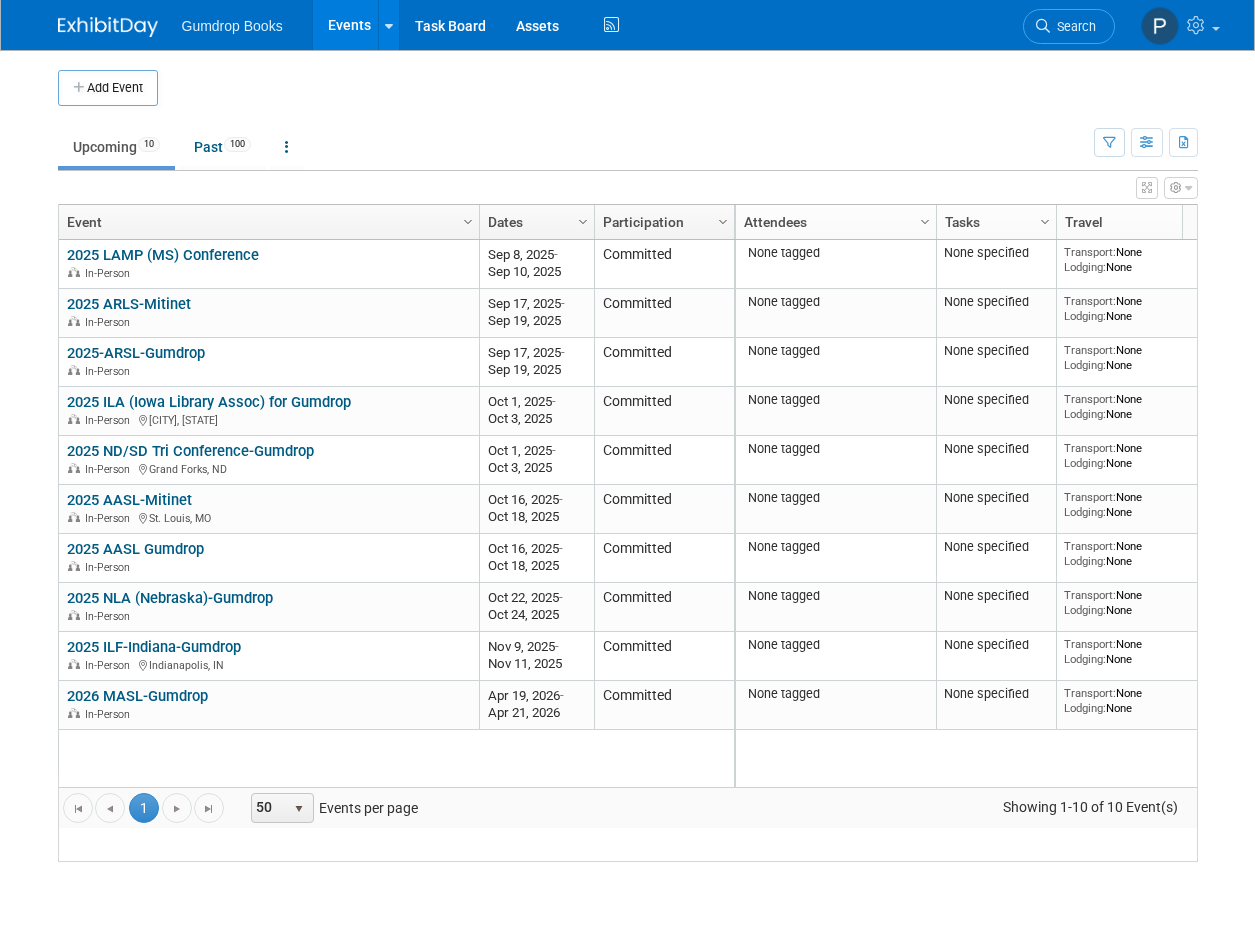 scroll, scrollTop: 0, scrollLeft: 0, axis: both 